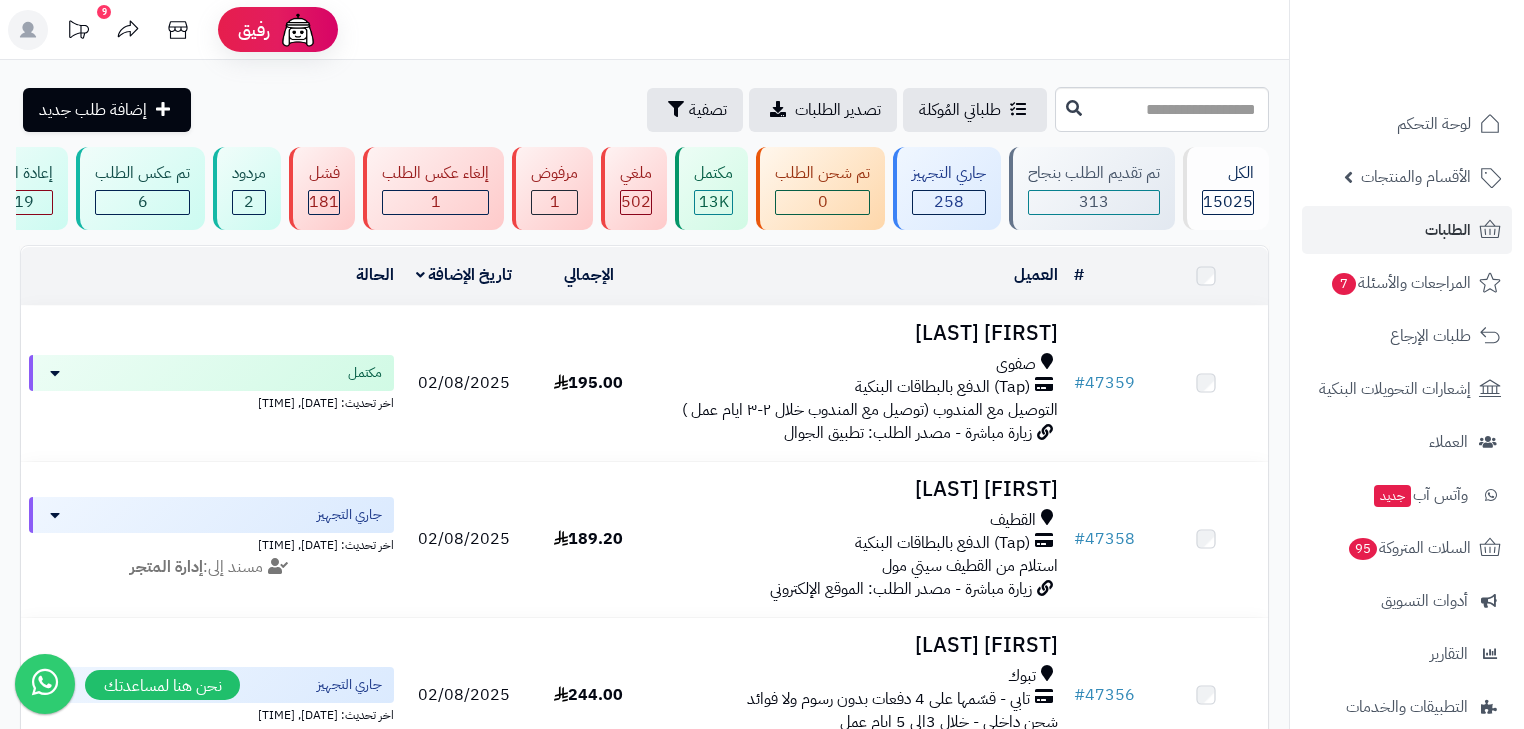 scroll, scrollTop: 1520, scrollLeft: 0, axis: vertical 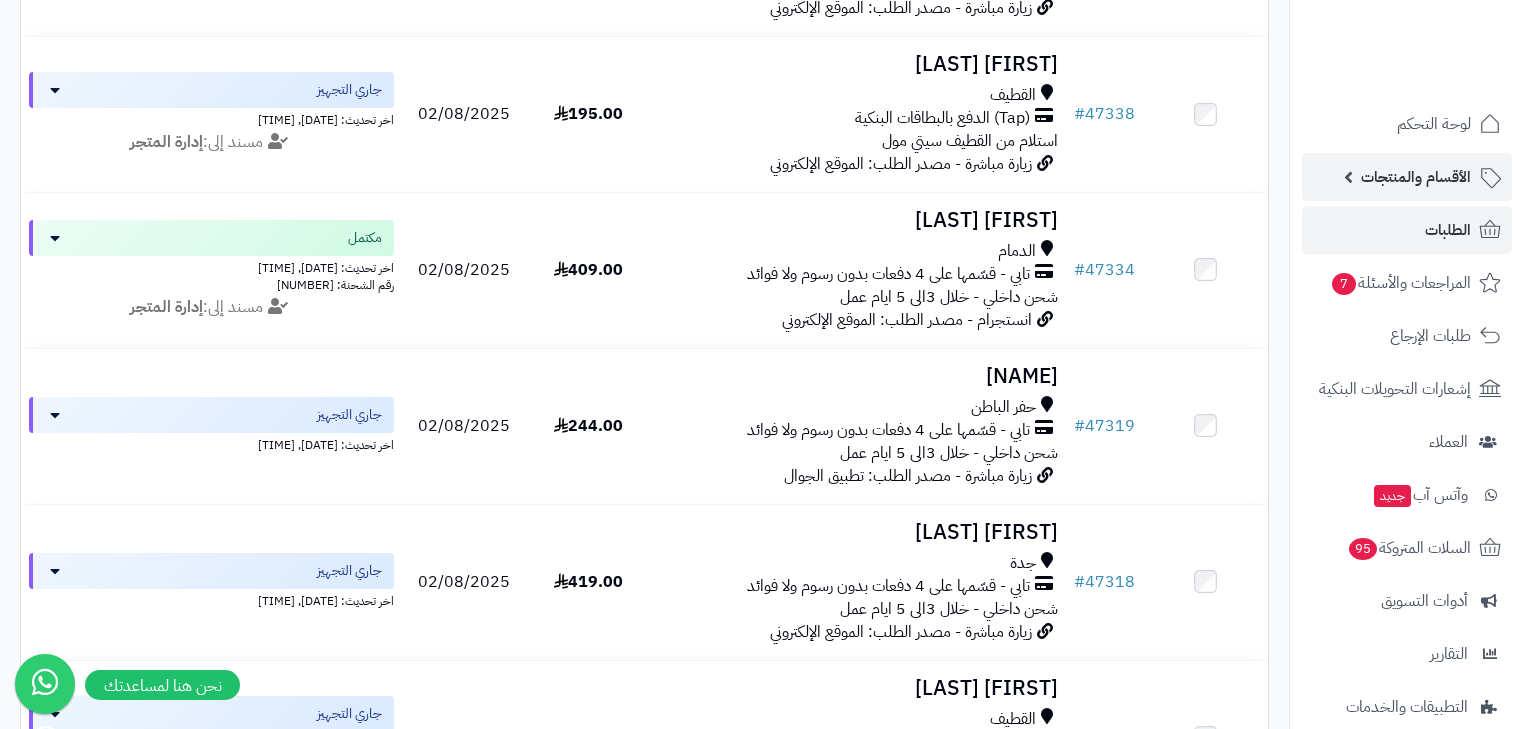 click on "الأقسام والمنتجات" at bounding box center [1416, 177] 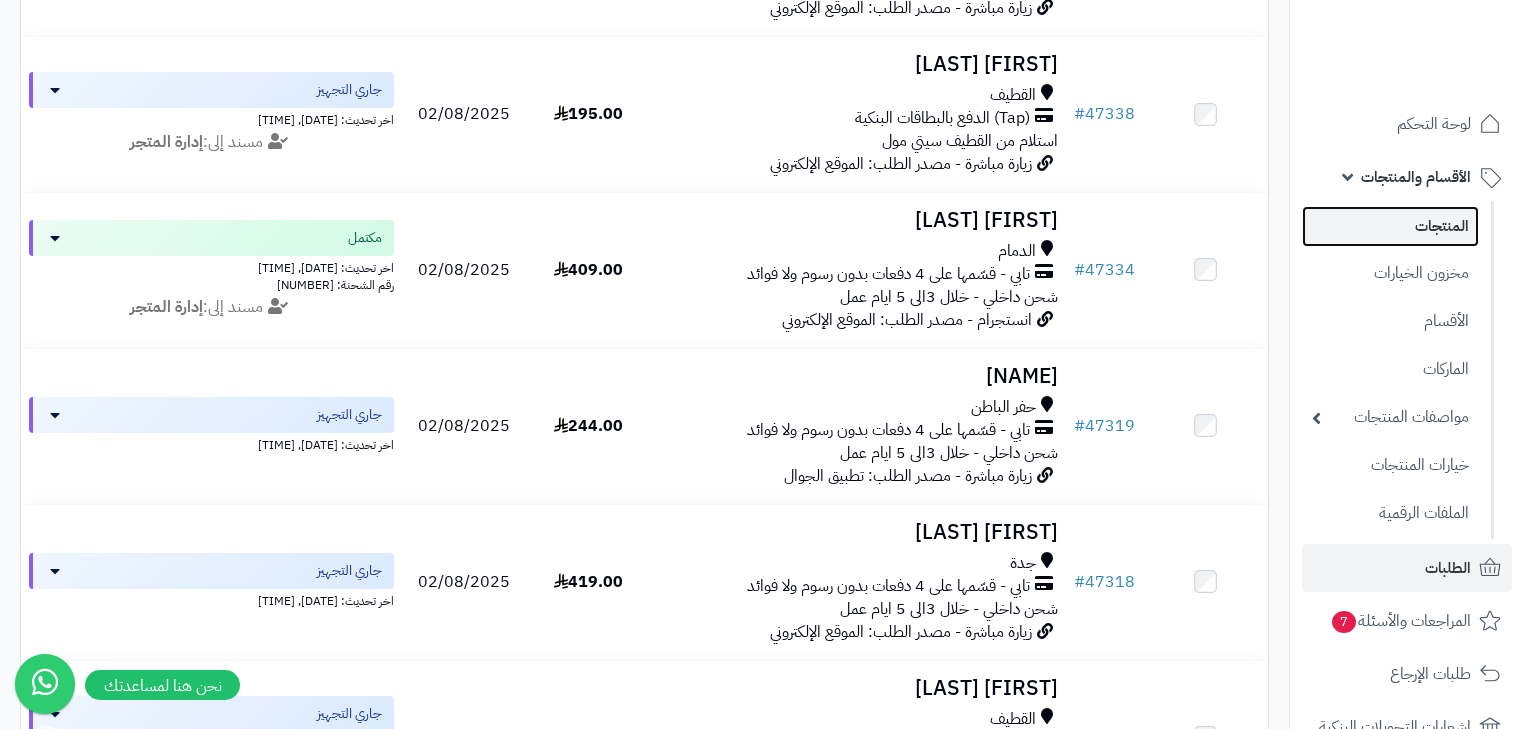 click on "المنتجات" at bounding box center [1390, 226] 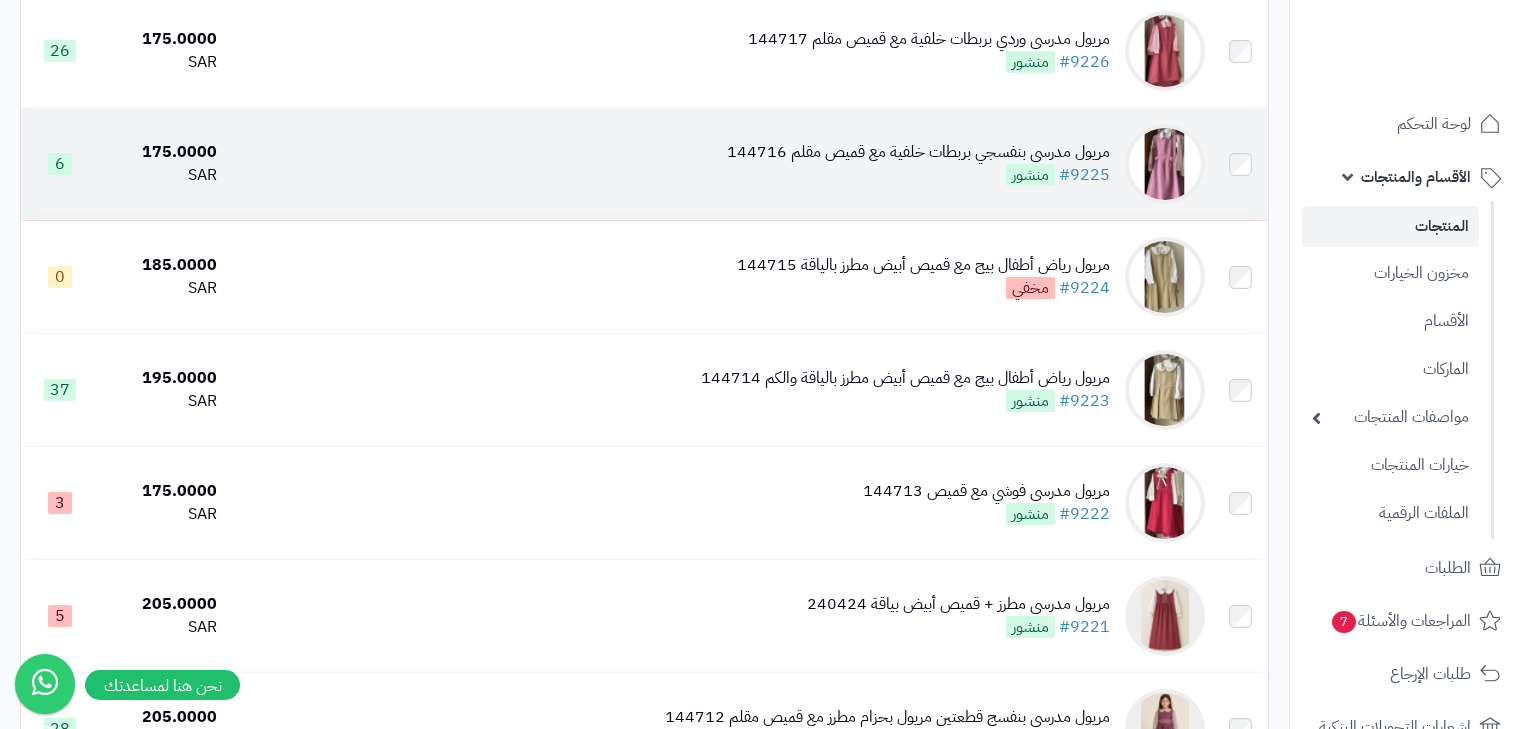 scroll, scrollTop: 800, scrollLeft: 0, axis: vertical 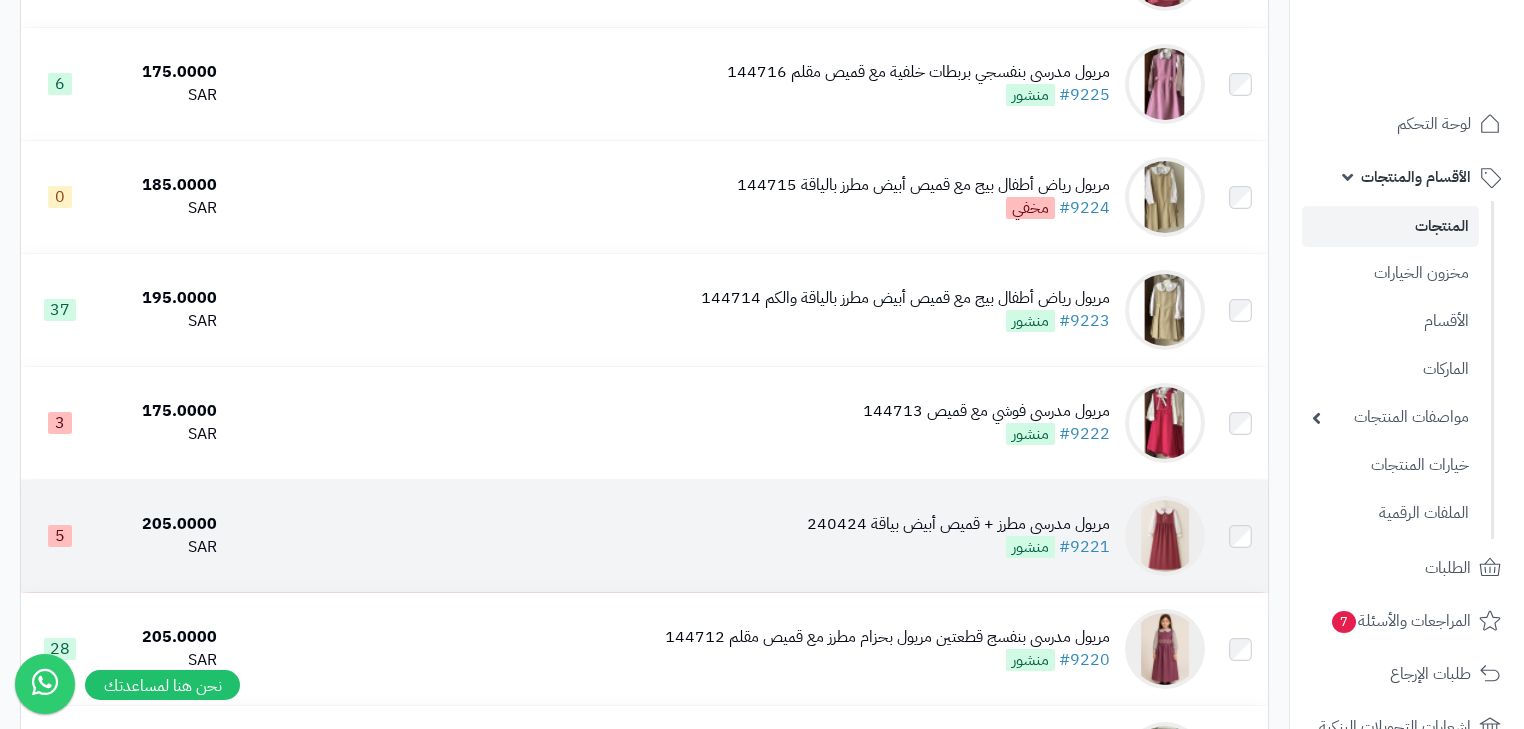 click on "مريول مدرسي مطرز + قميص أبيض بياقة   240424" at bounding box center (958, 524) 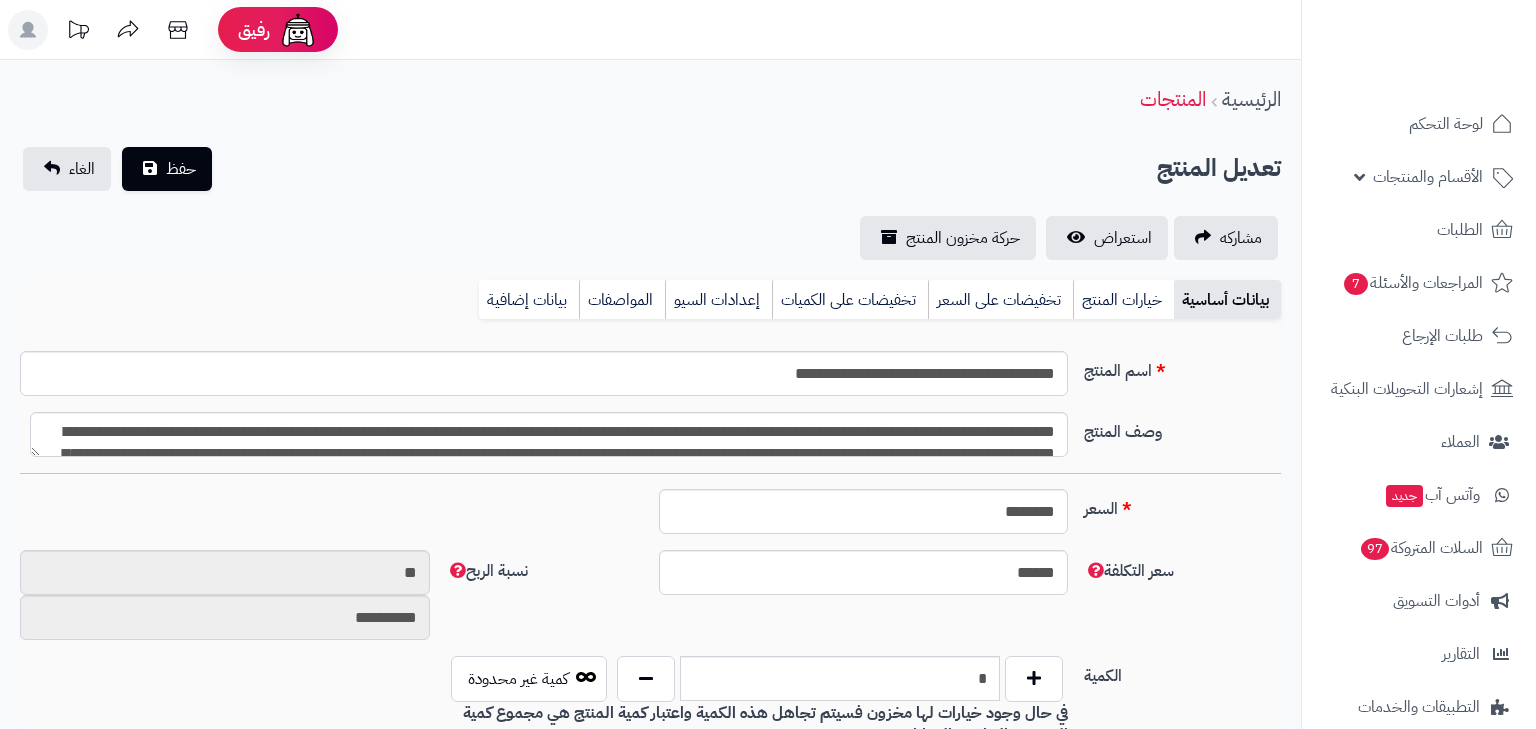 type on "******" 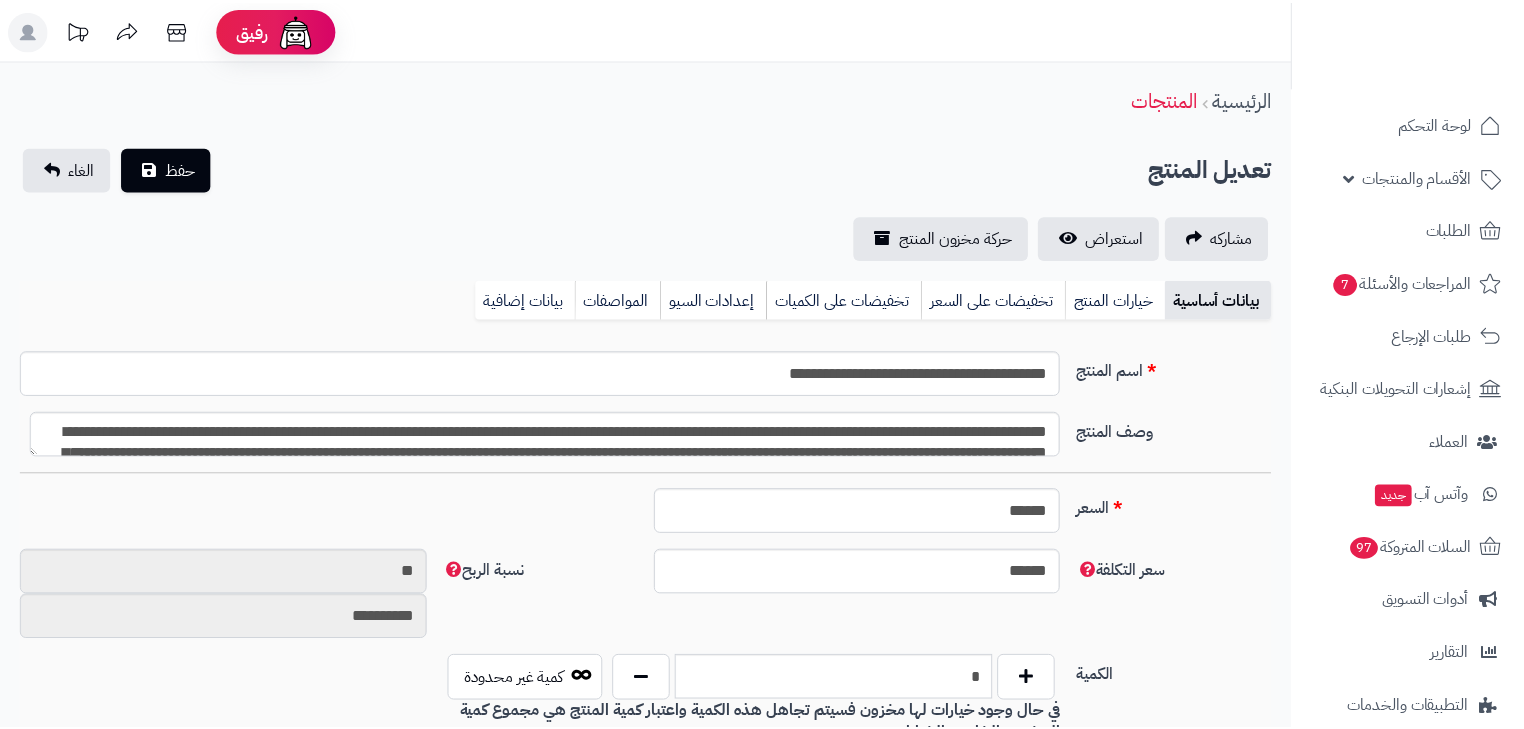 scroll, scrollTop: 0, scrollLeft: 0, axis: both 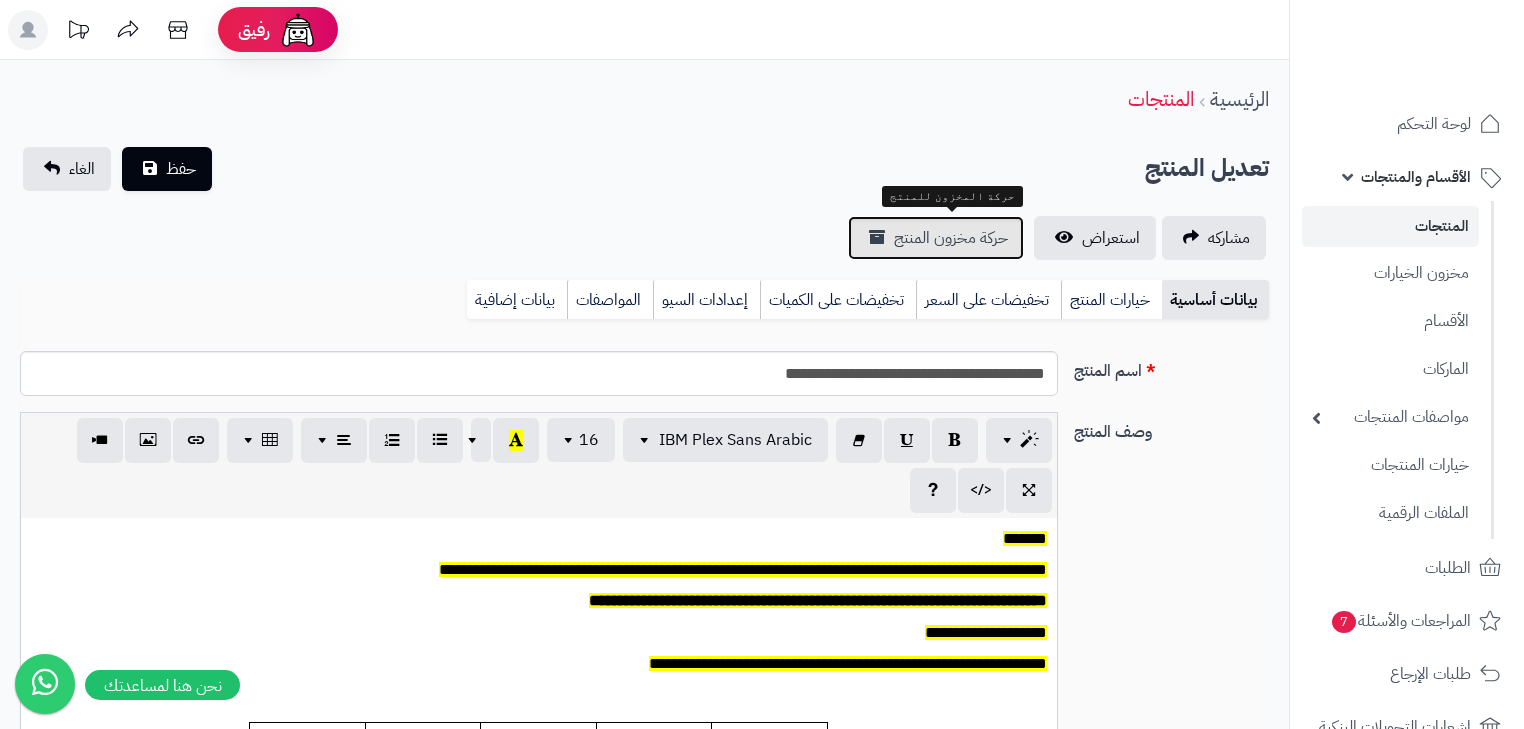 click on "حركة مخزون المنتج" at bounding box center (951, 238) 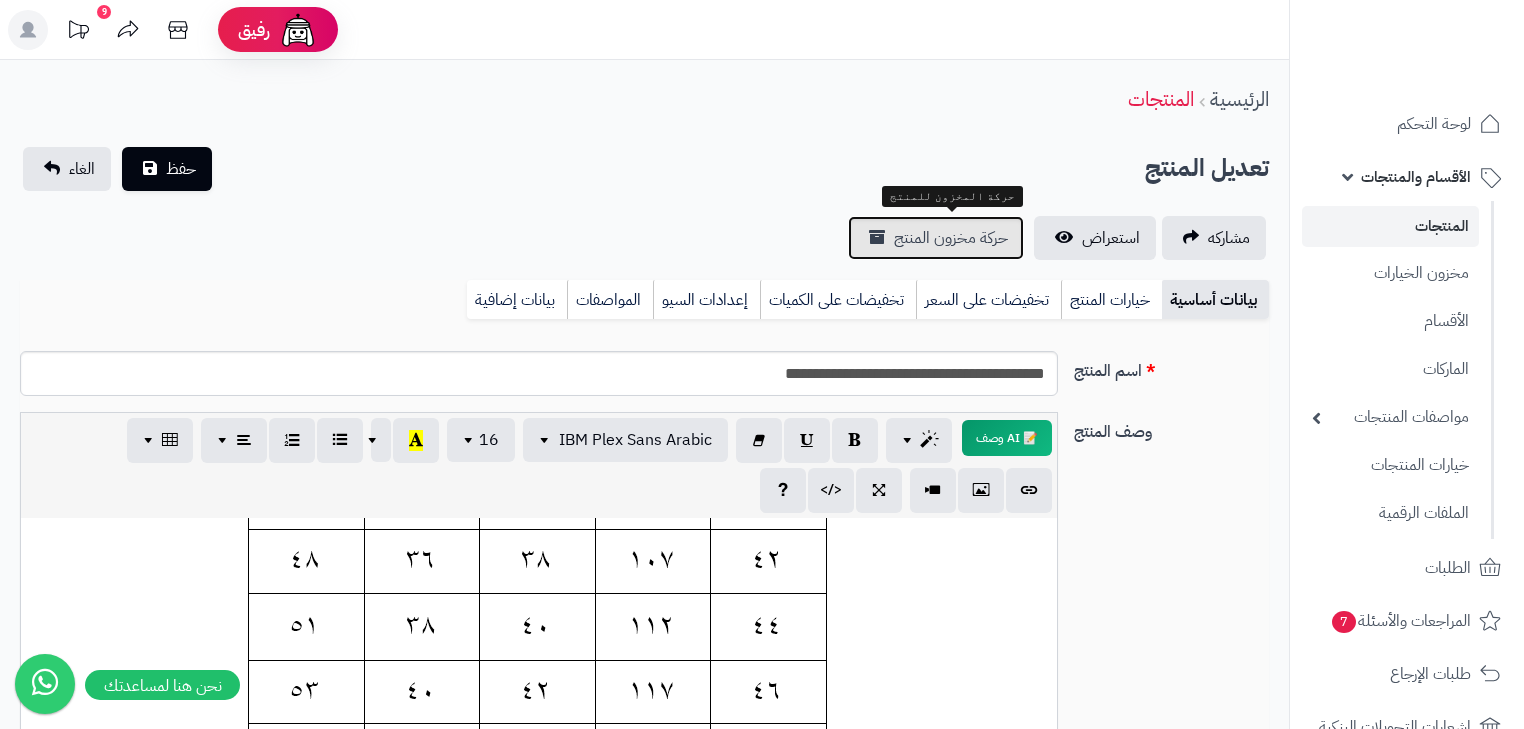 scroll, scrollTop: 560, scrollLeft: 0, axis: vertical 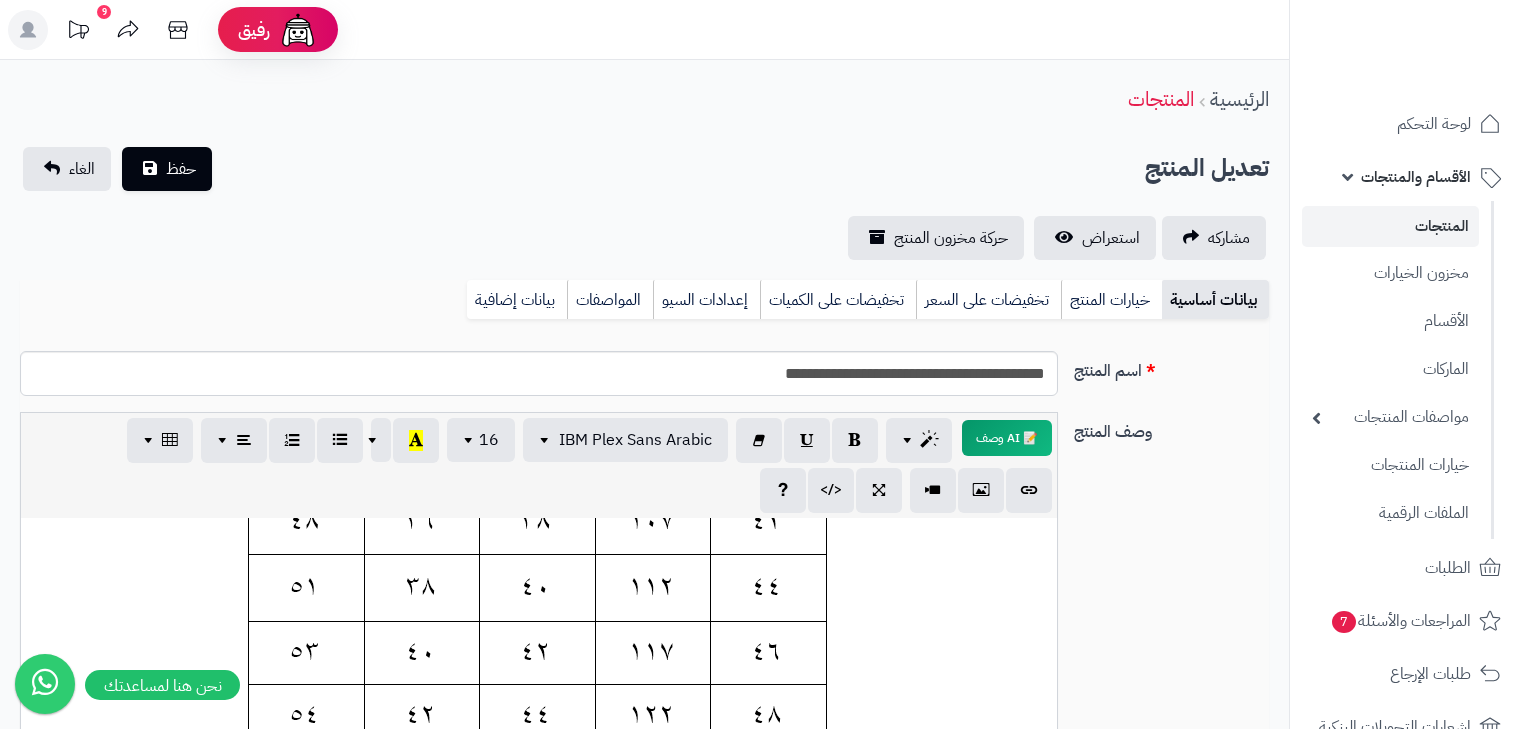 click on "المنتجات" at bounding box center (1390, 226) 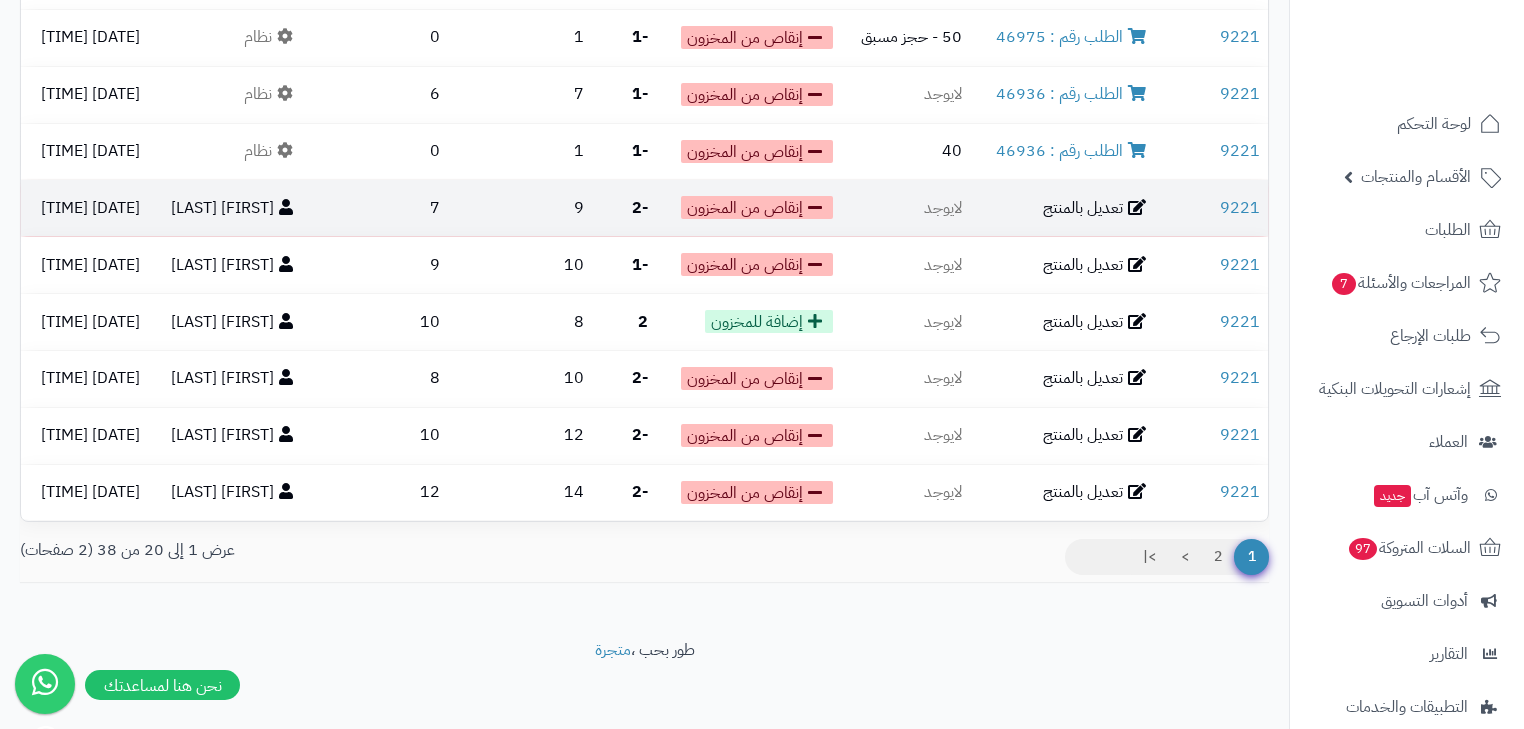 scroll, scrollTop: 838, scrollLeft: 0, axis: vertical 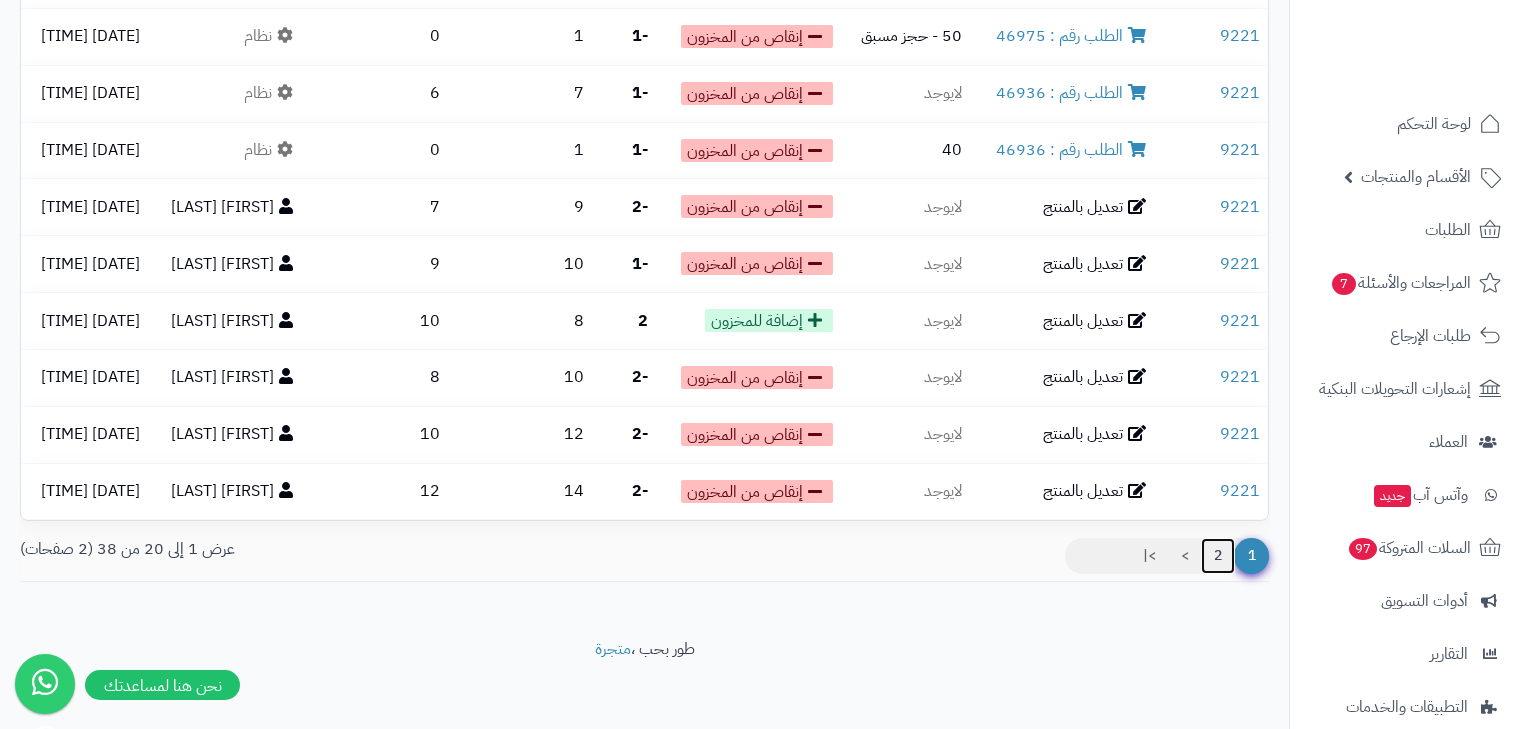 click on "2" at bounding box center (1218, 556) 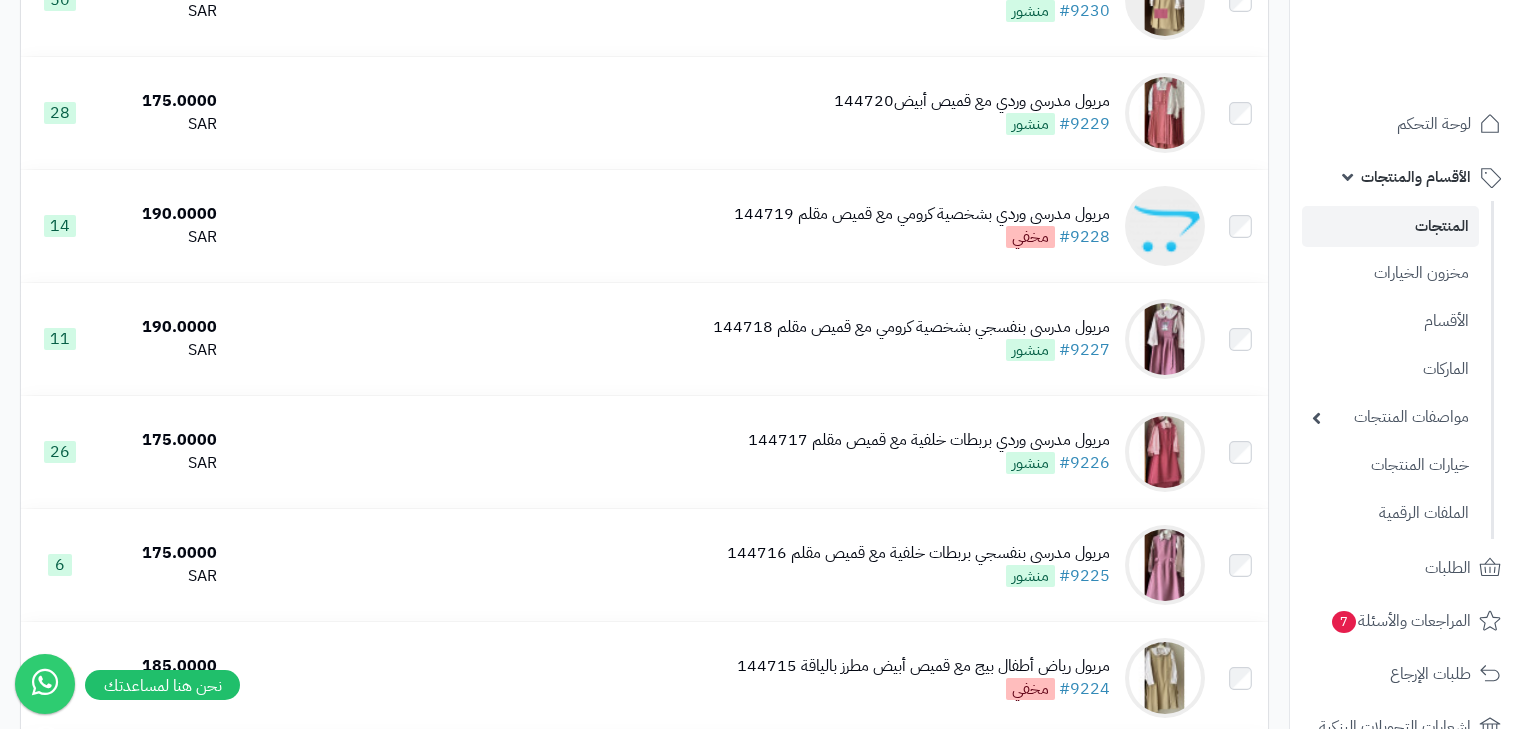 scroll, scrollTop: 0, scrollLeft: 0, axis: both 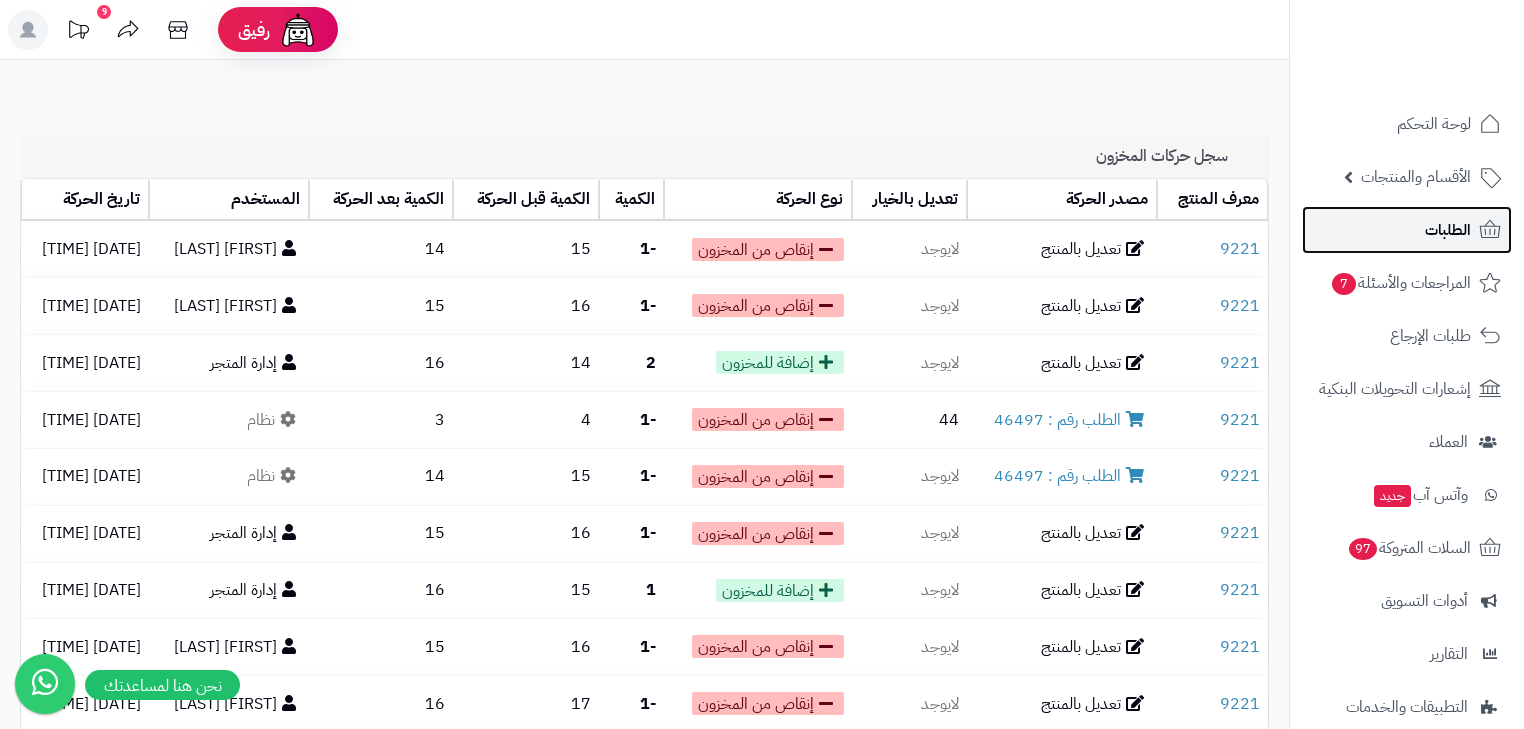 click on "الطلبات" at bounding box center [1448, 230] 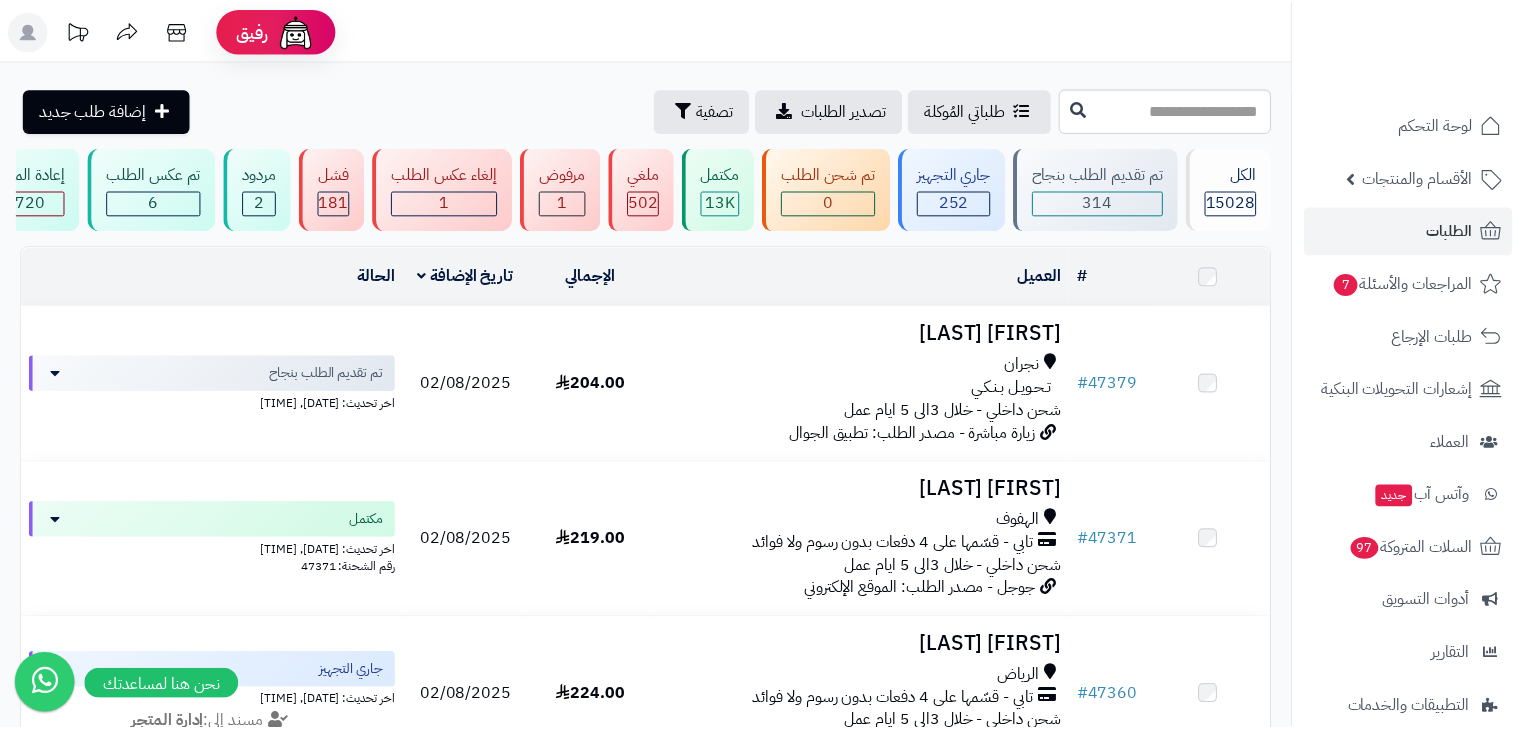 scroll, scrollTop: 0, scrollLeft: 0, axis: both 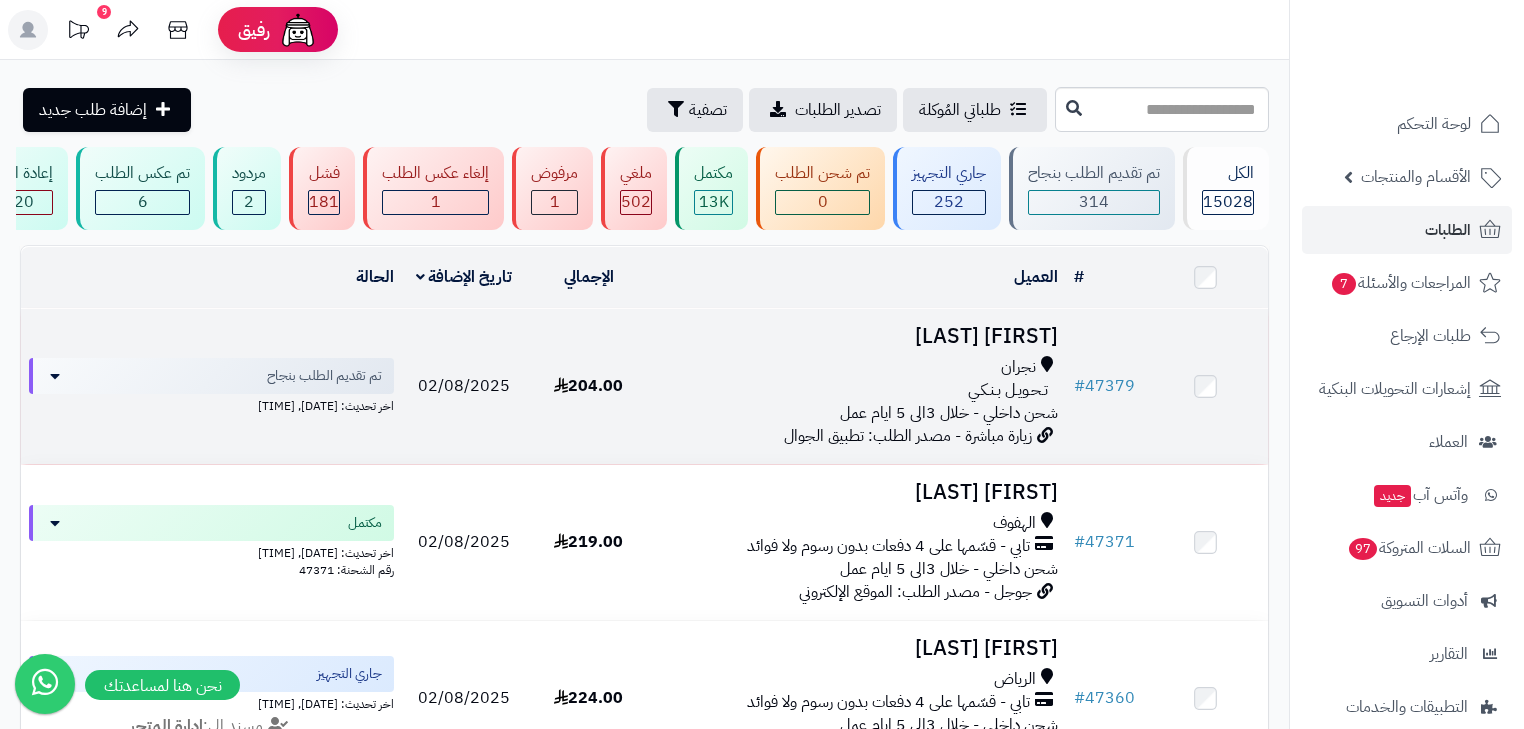 click on "[FIRST]  [LAST]" at bounding box center [858, 336] 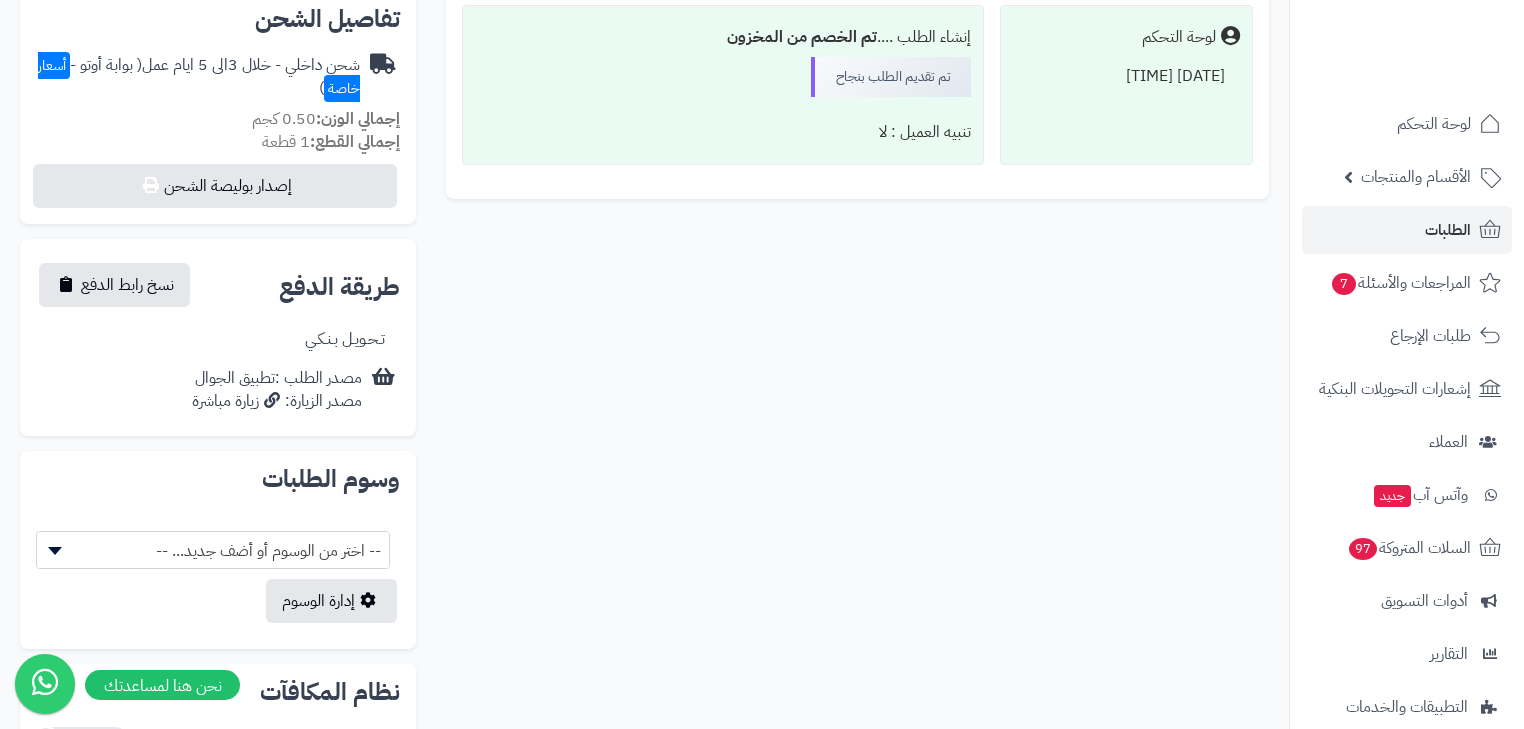 scroll, scrollTop: 266, scrollLeft: 0, axis: vertical 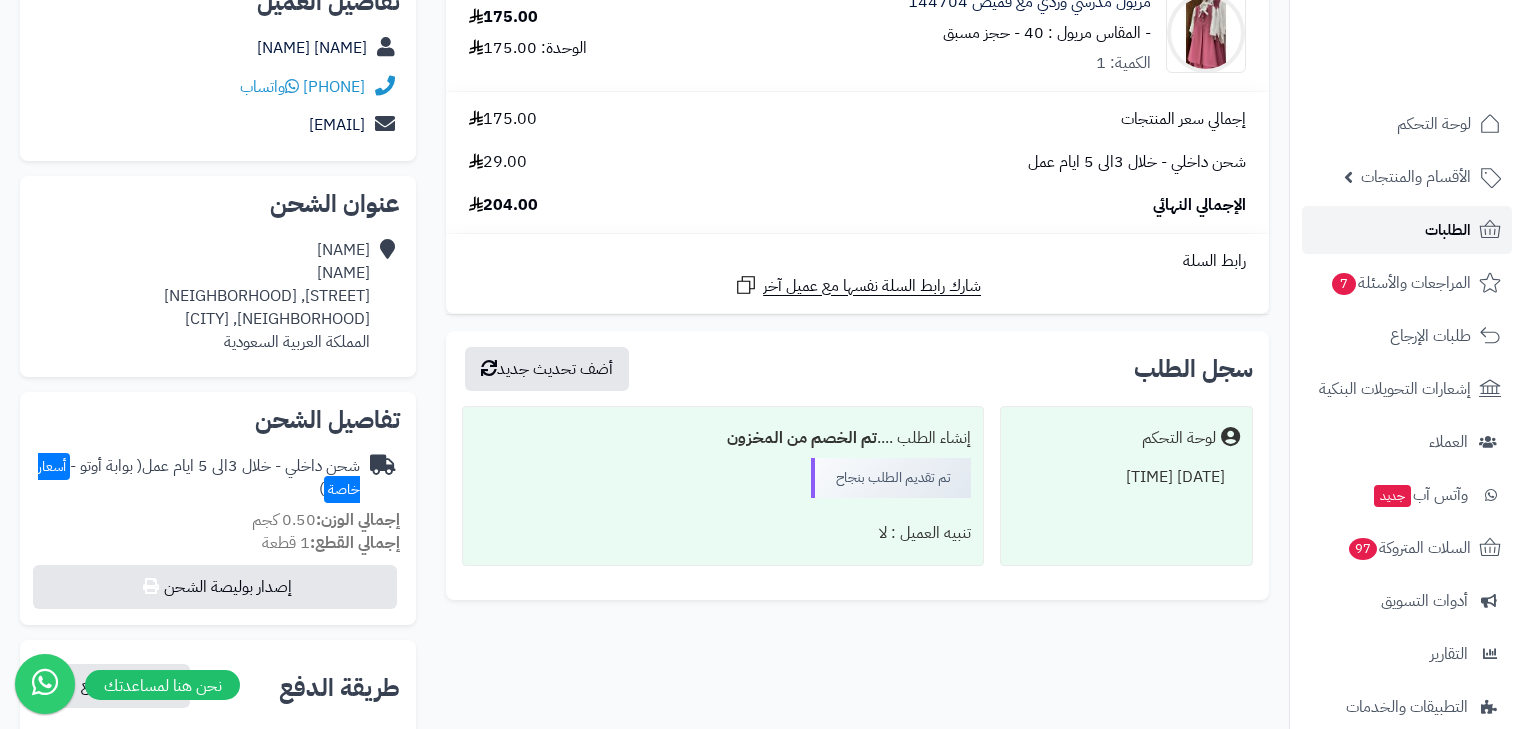 click on "الطلبات" at bounding box center [1407, 230] 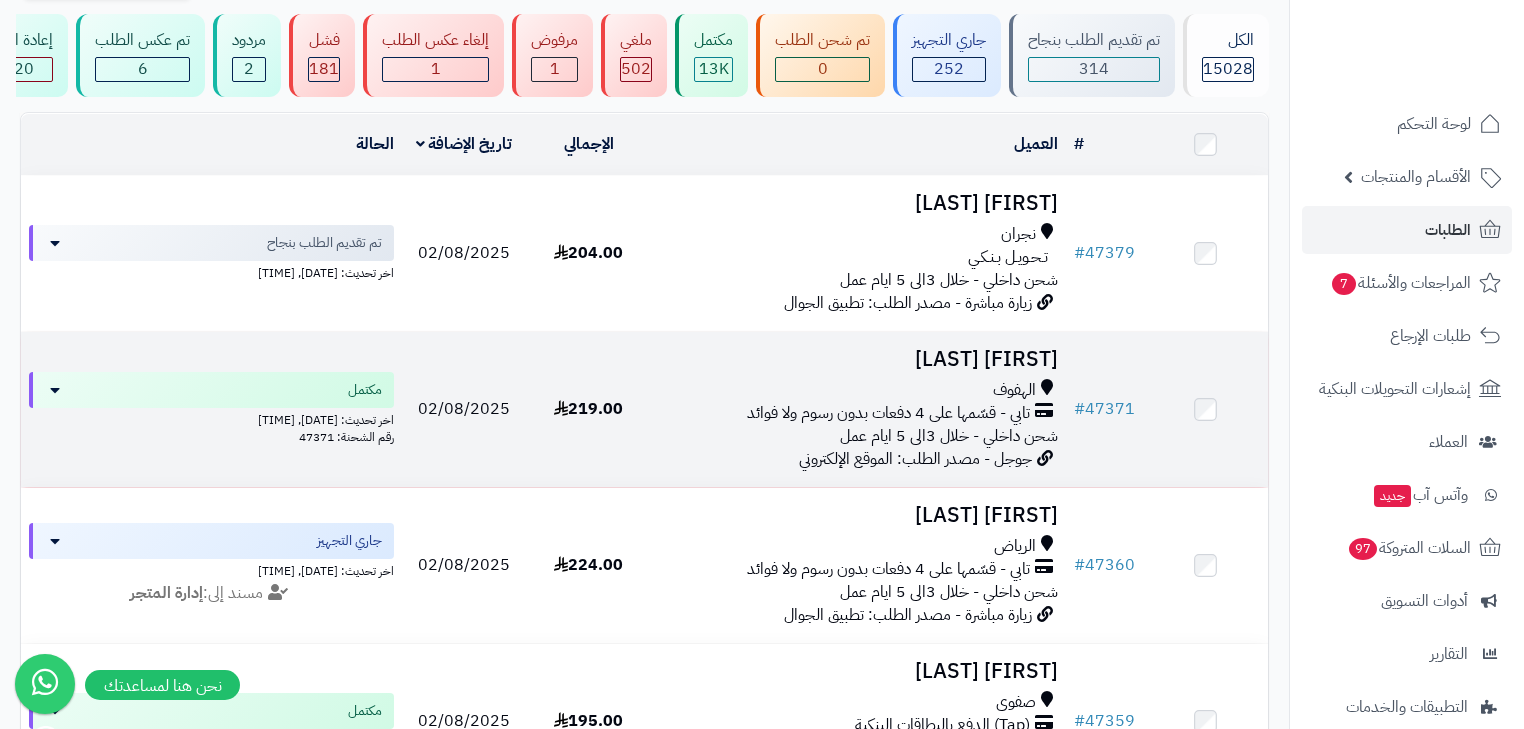 scroll, scrollTop: 160, scrollLeft: 0, axis: vertical 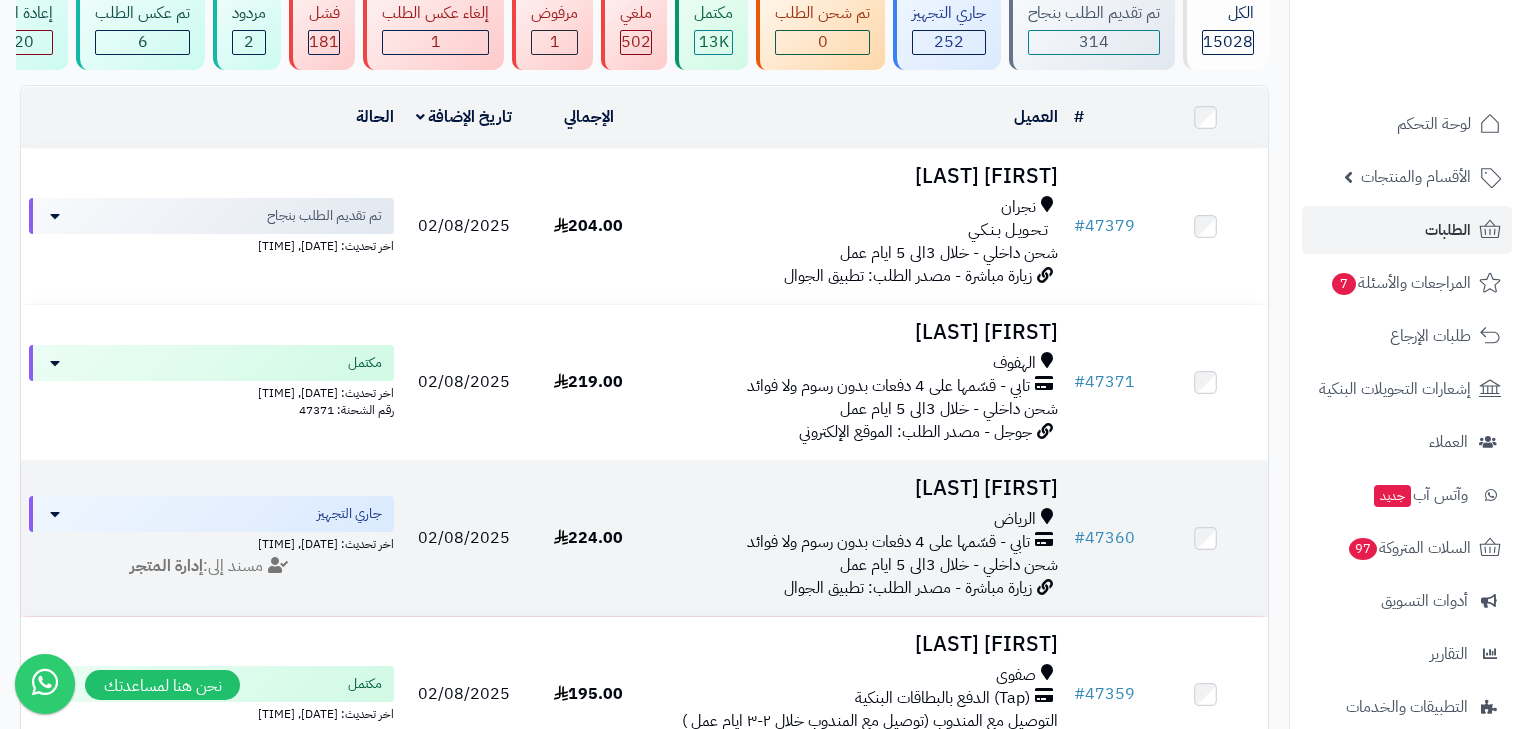 click on "دلال  الزيادي" at bounding box center [858, 488] 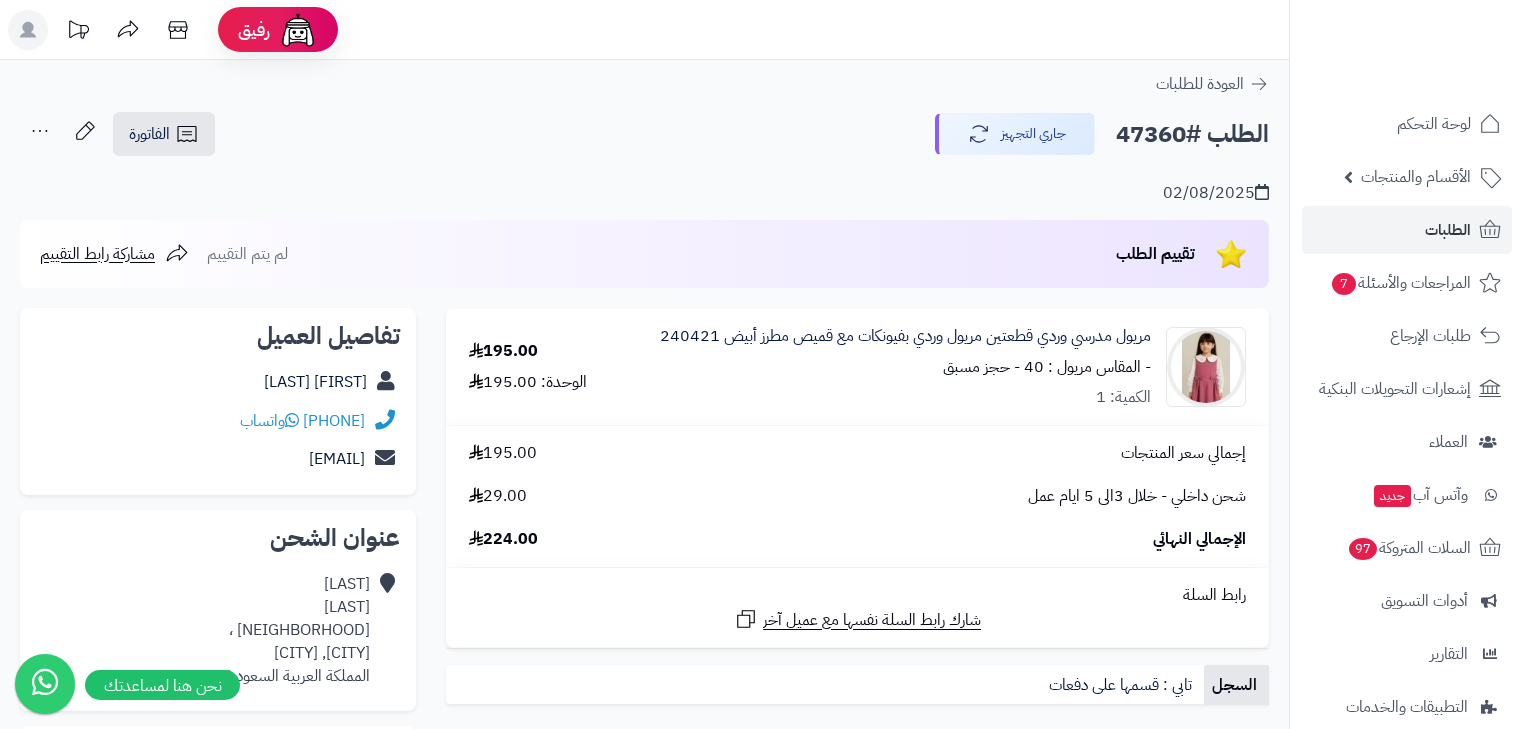 scroll, scrollTop: 0, scrollLeft: 0, axis: both 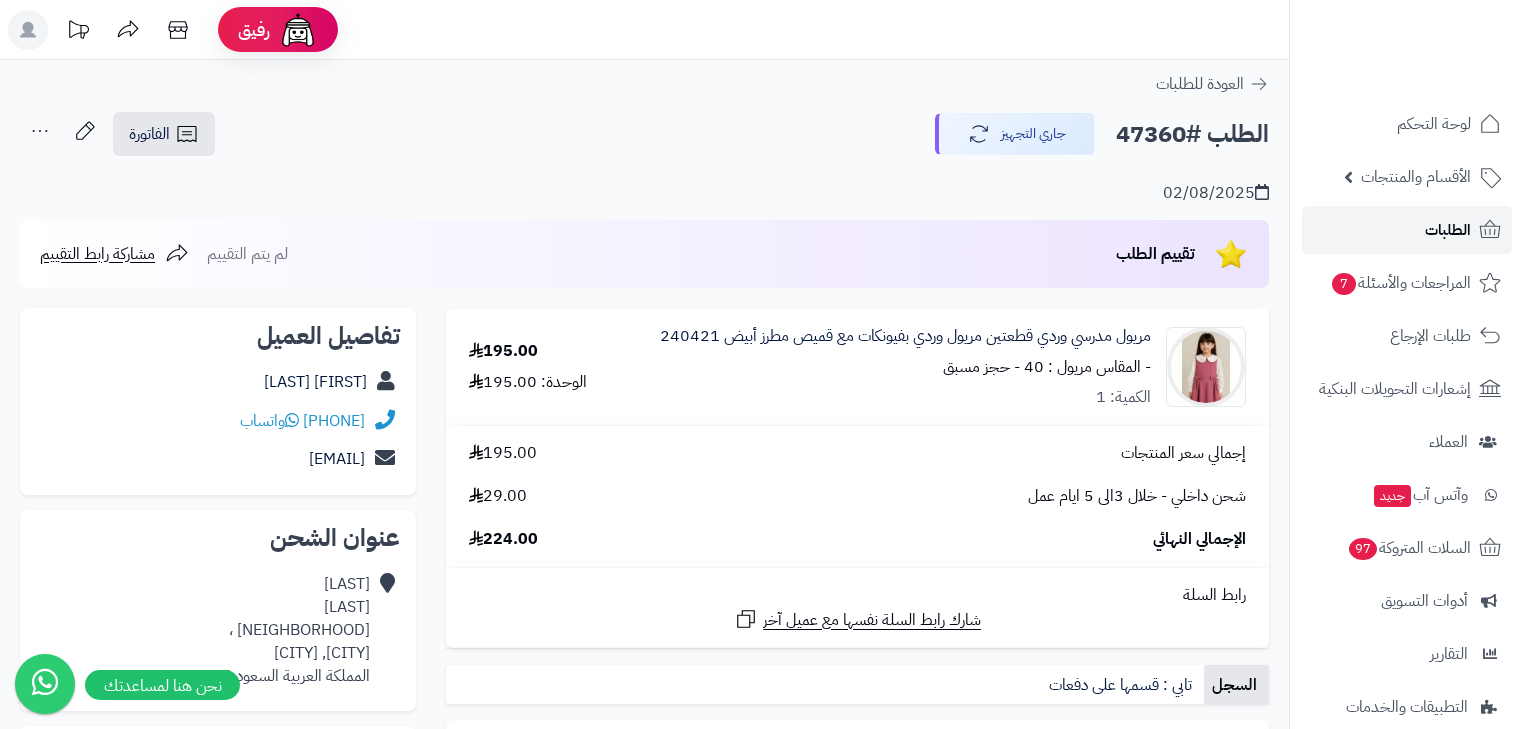 click on "الطلبات" at bounding box center [1407, 230] 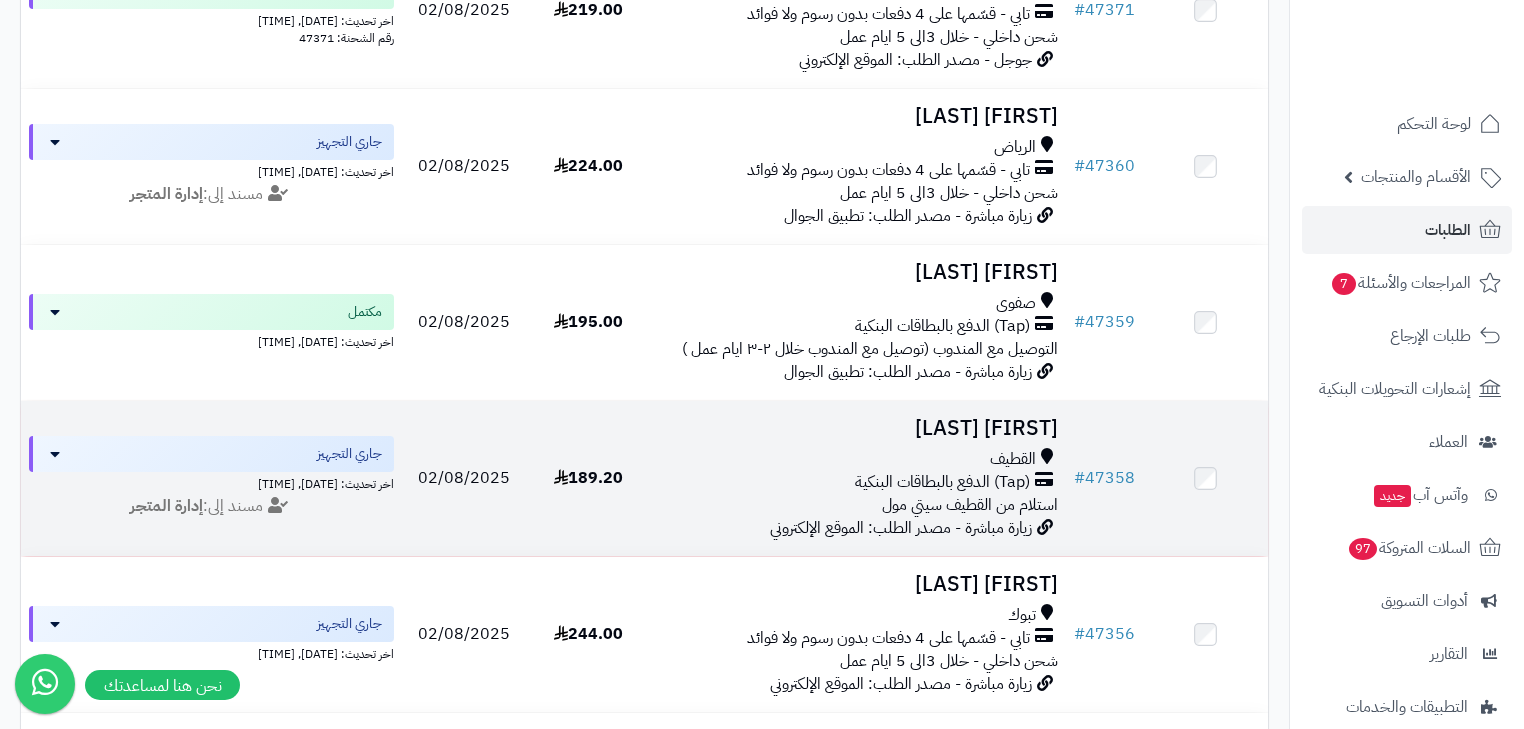 scroll, scrollTop: 560, scrollLeft: 0, axis: vertical 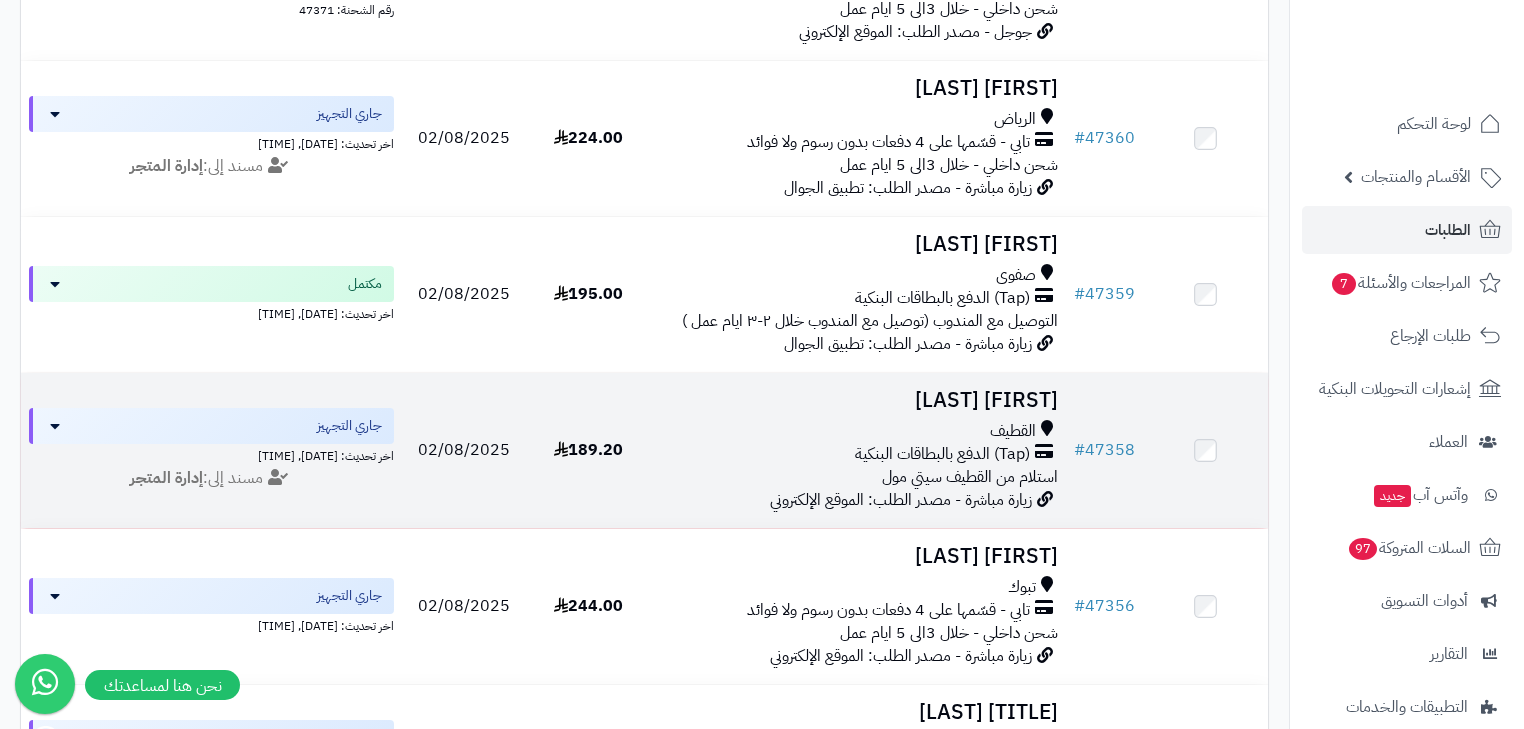 click on "القطيف" at bounding box center [858, 431] 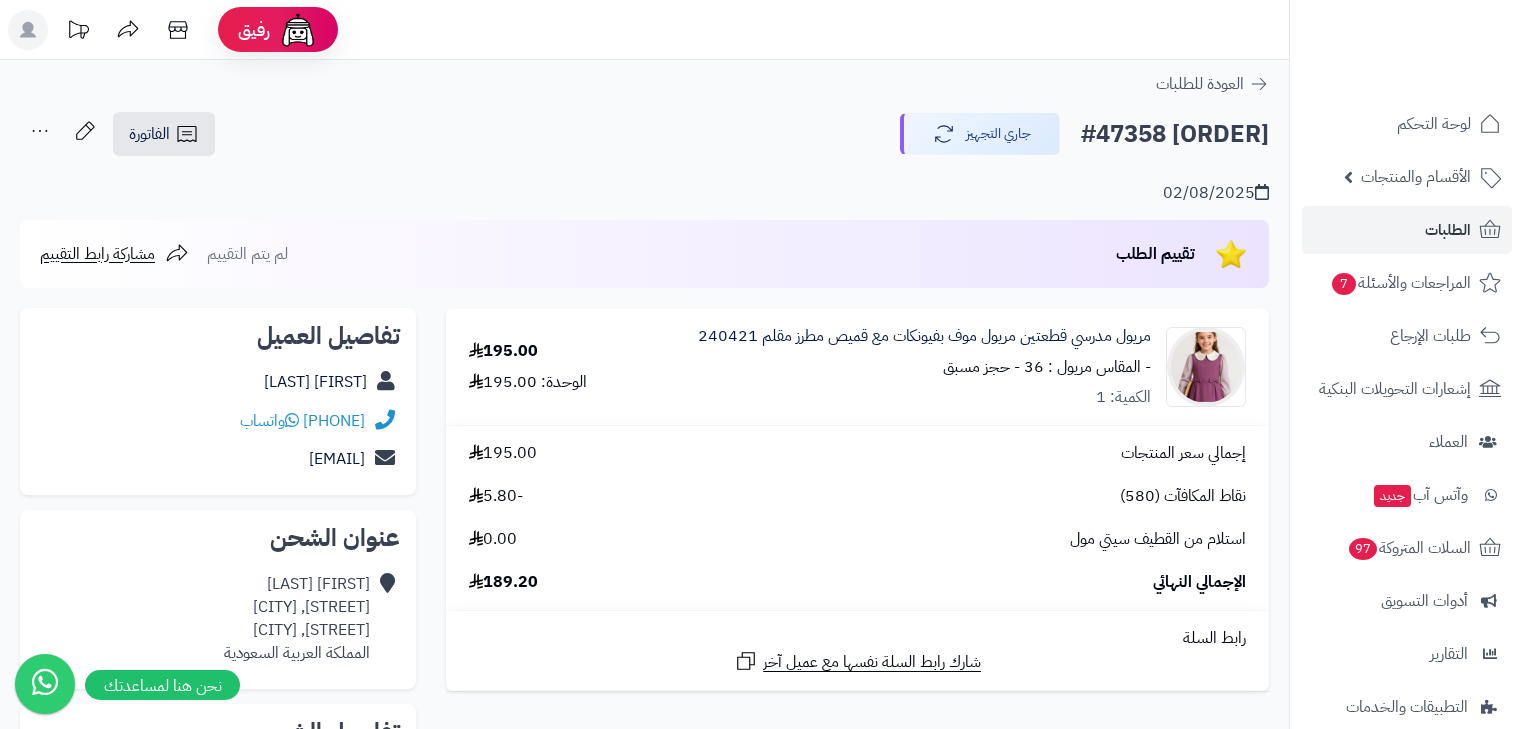 scroll, scrollTop: 0, scrollLeft: 0, axis: both 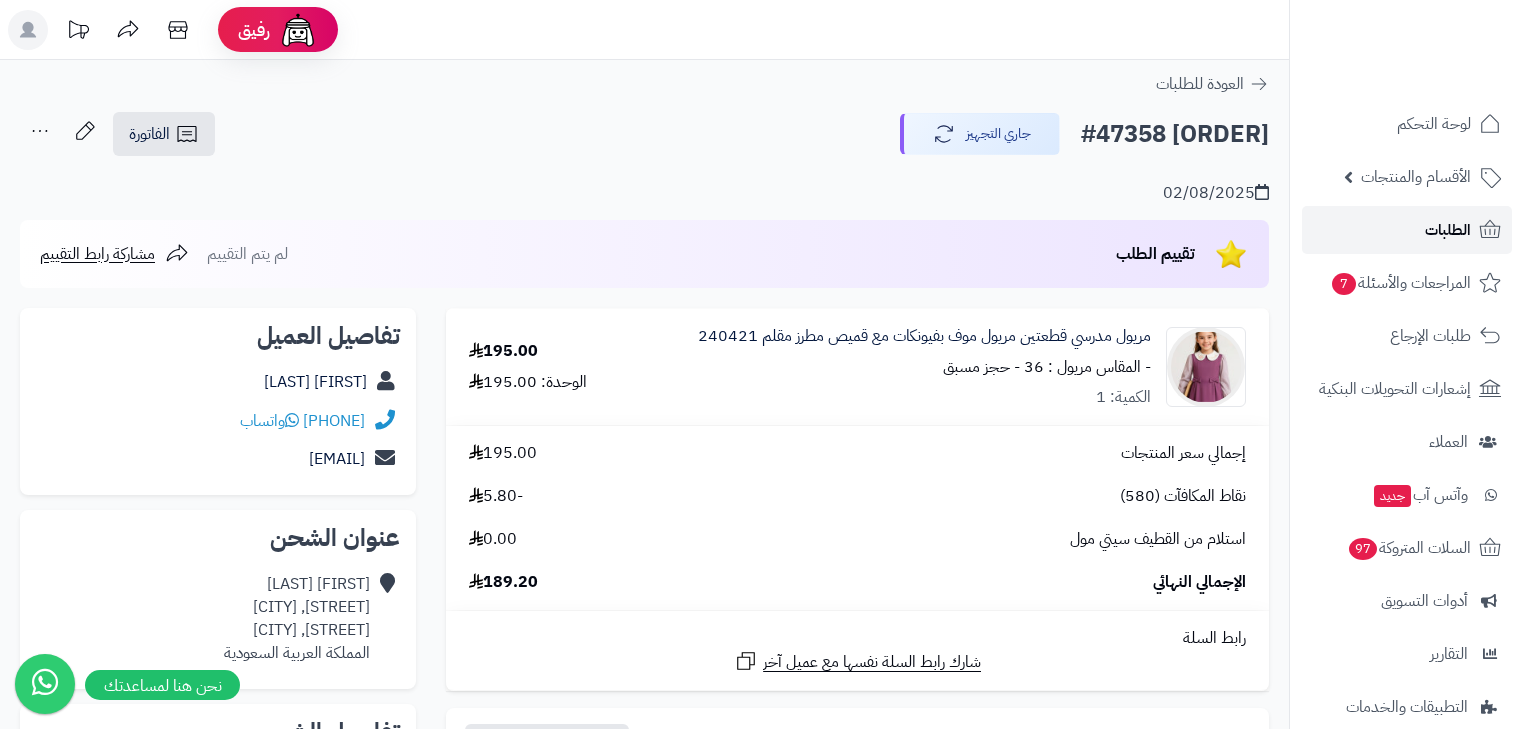 click on "الطلبات" at bounding box center (1407, 230) 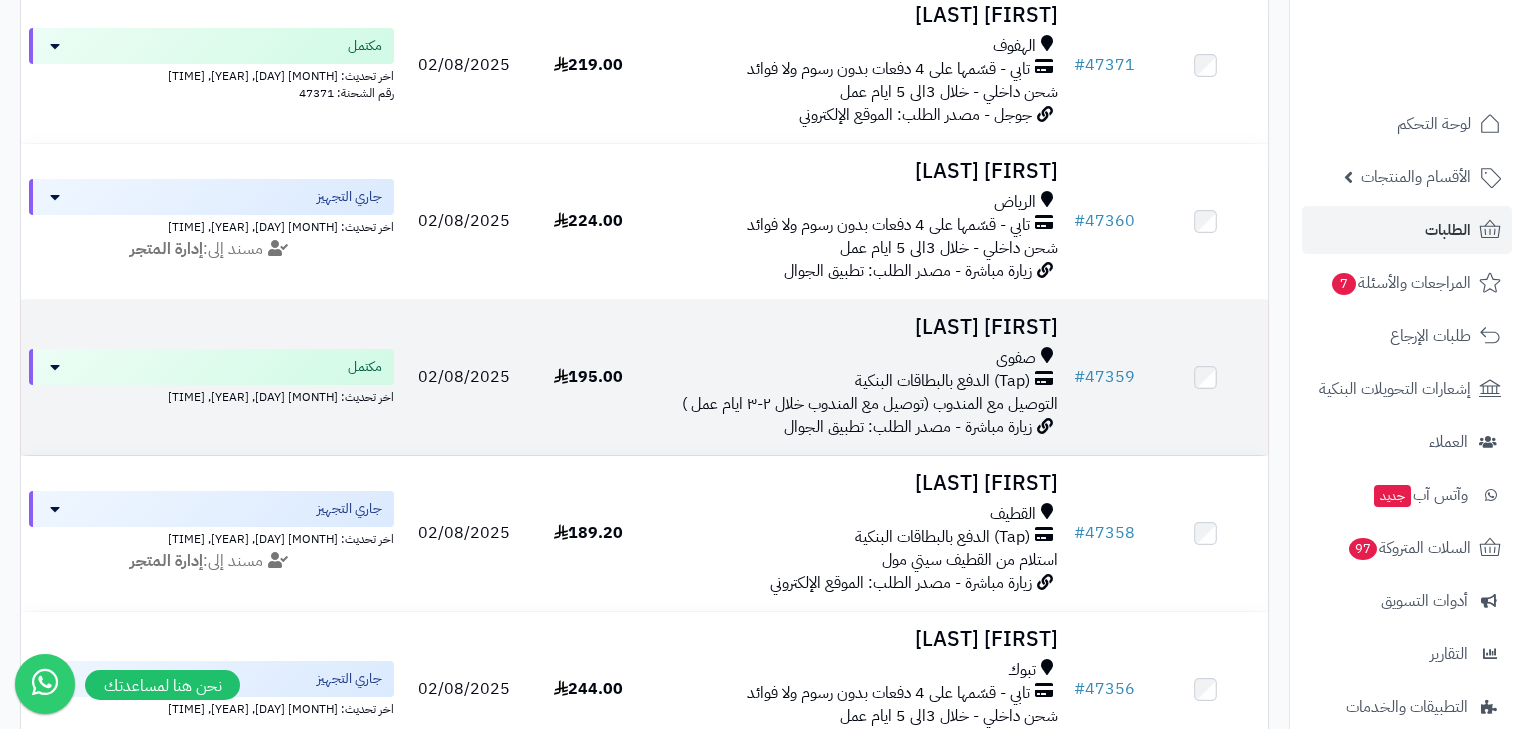 scroll, scrollTop: 480, scrollLeft: 0, axis: vertical 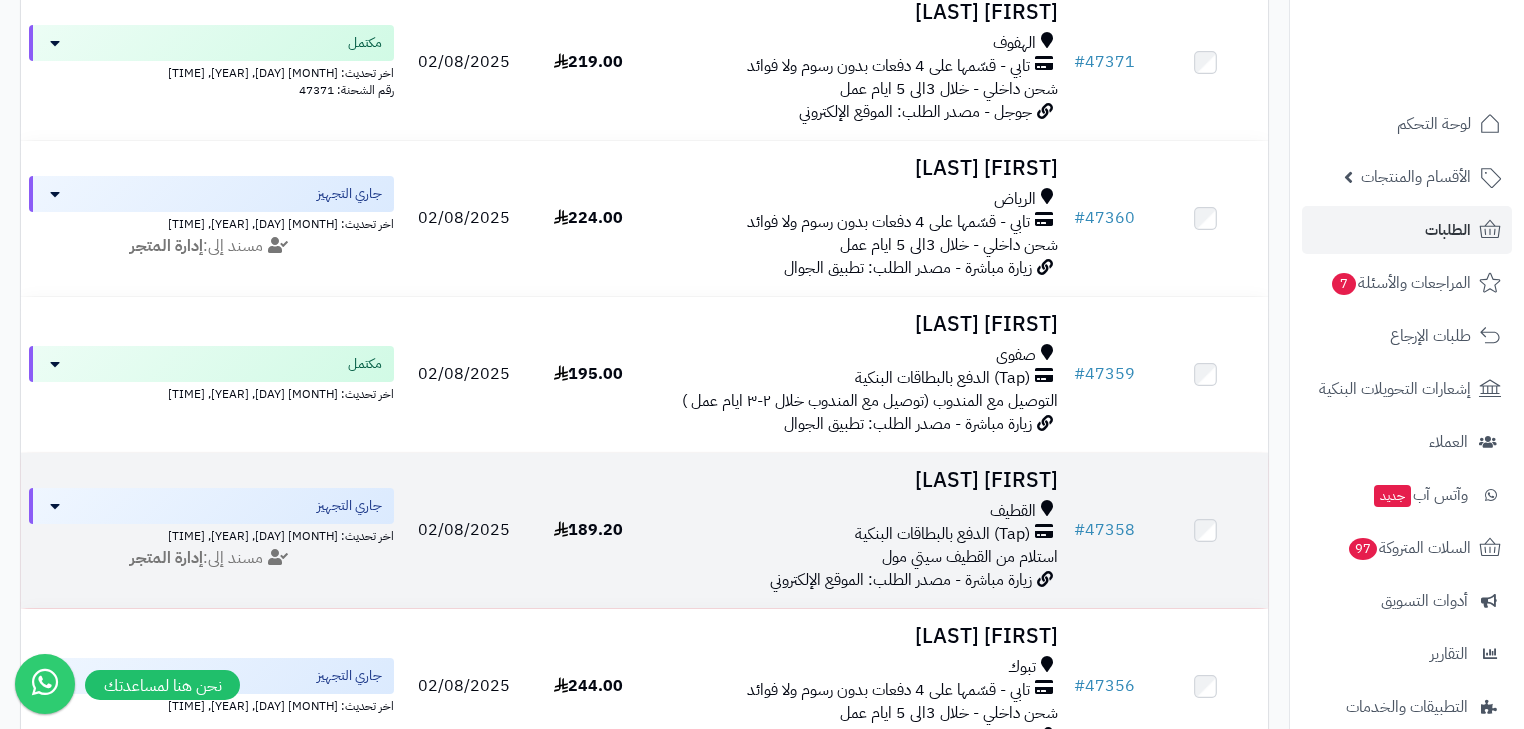 click on "القطيف" at bounding box center (1013, 511) 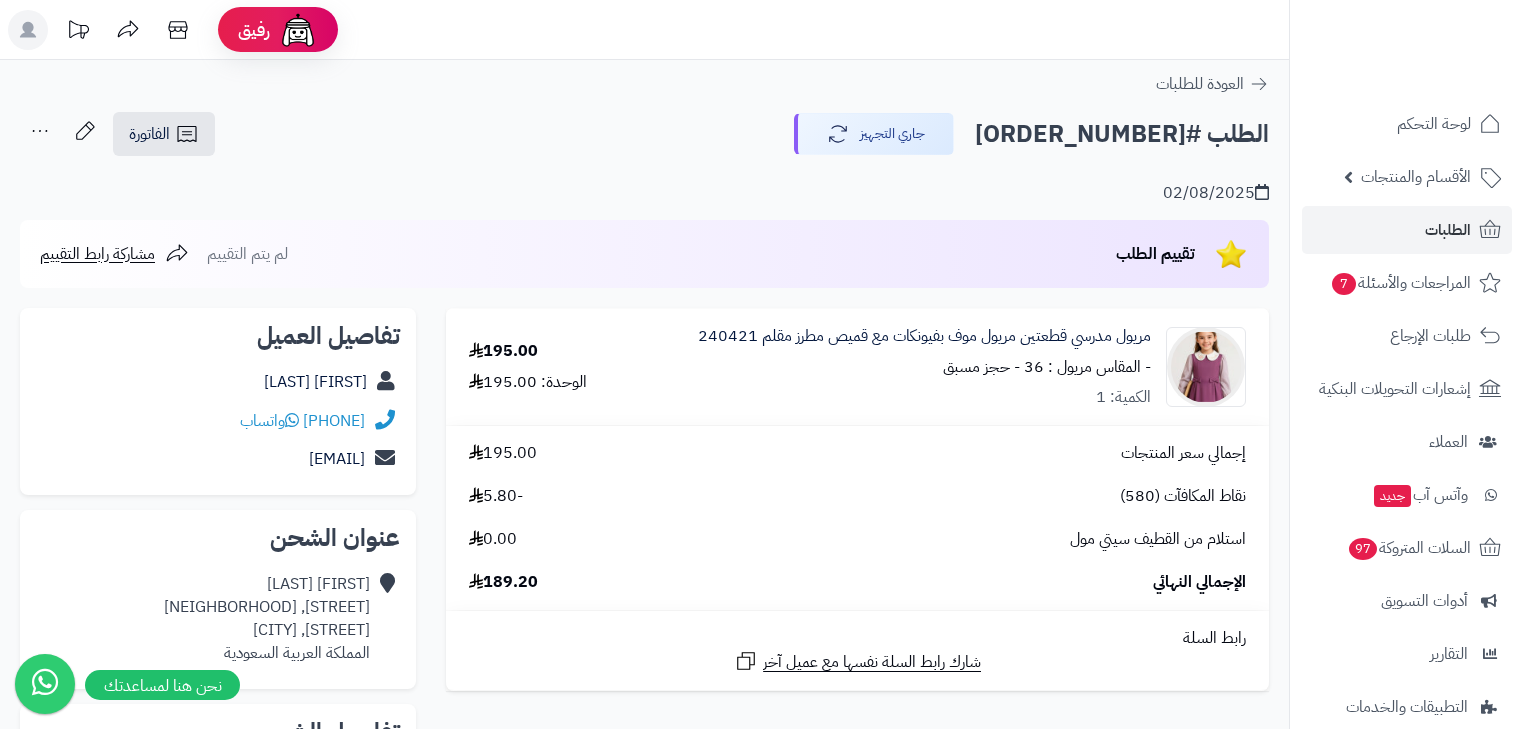 scroll, scrollTop: 0, scrollLeft: 0, axis: both 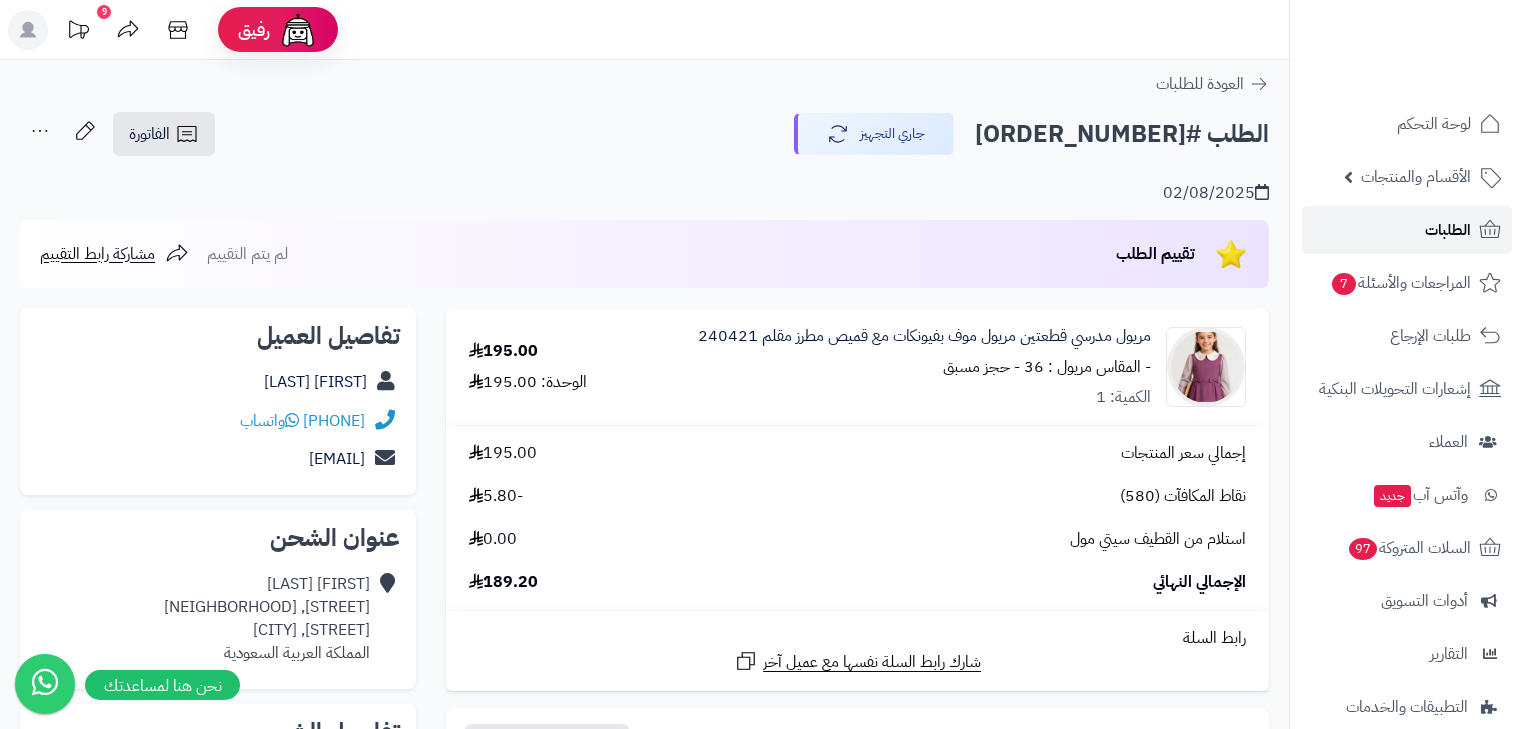 click on "الطلبات" at bounding box center [1448, 230] 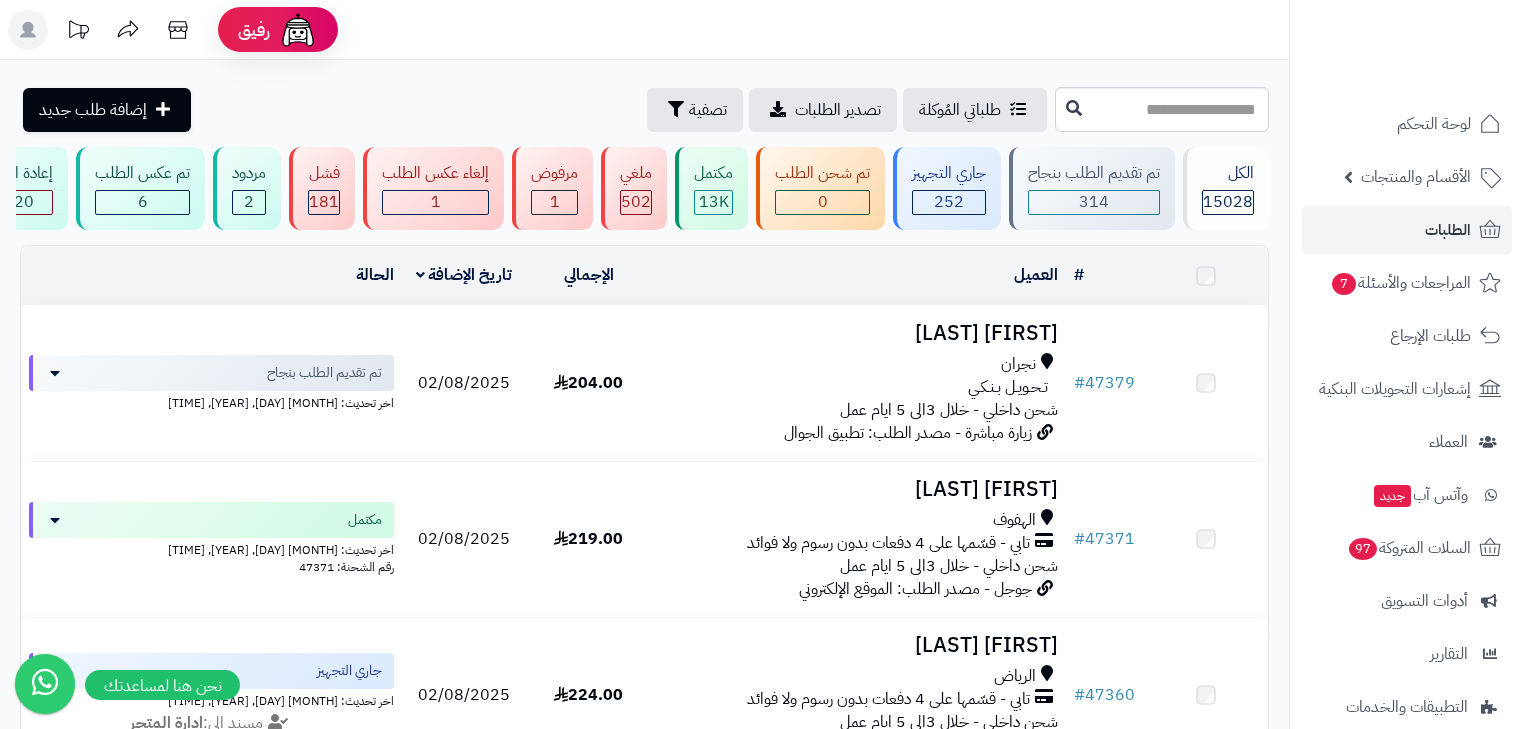 scroll, scrollTop: 0, scrollLeft: 0, axis: both 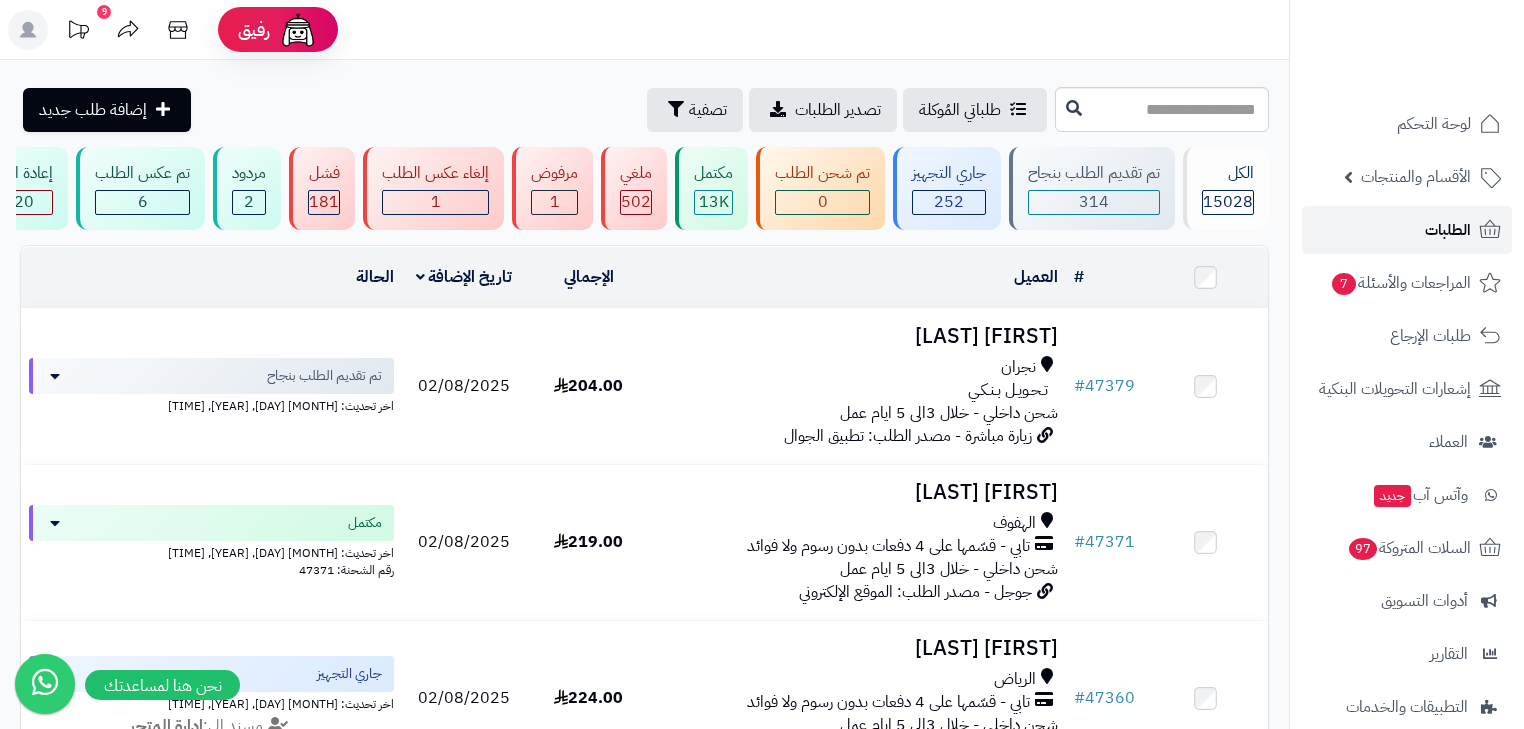 click on "الطلبات" at bounding box center [1448, 230] 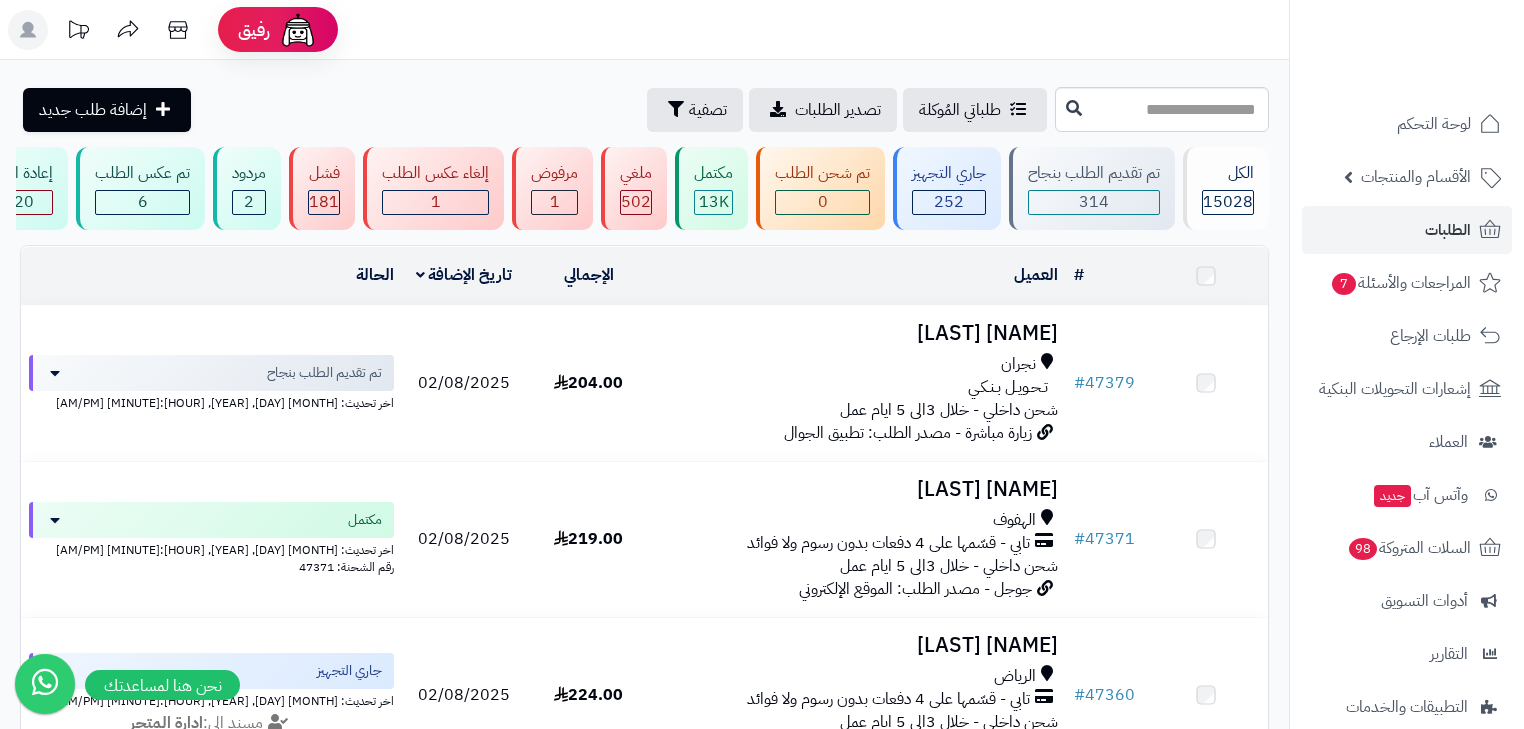 scroll, scrollTop: 0, scrollLeft: 0, axis: both 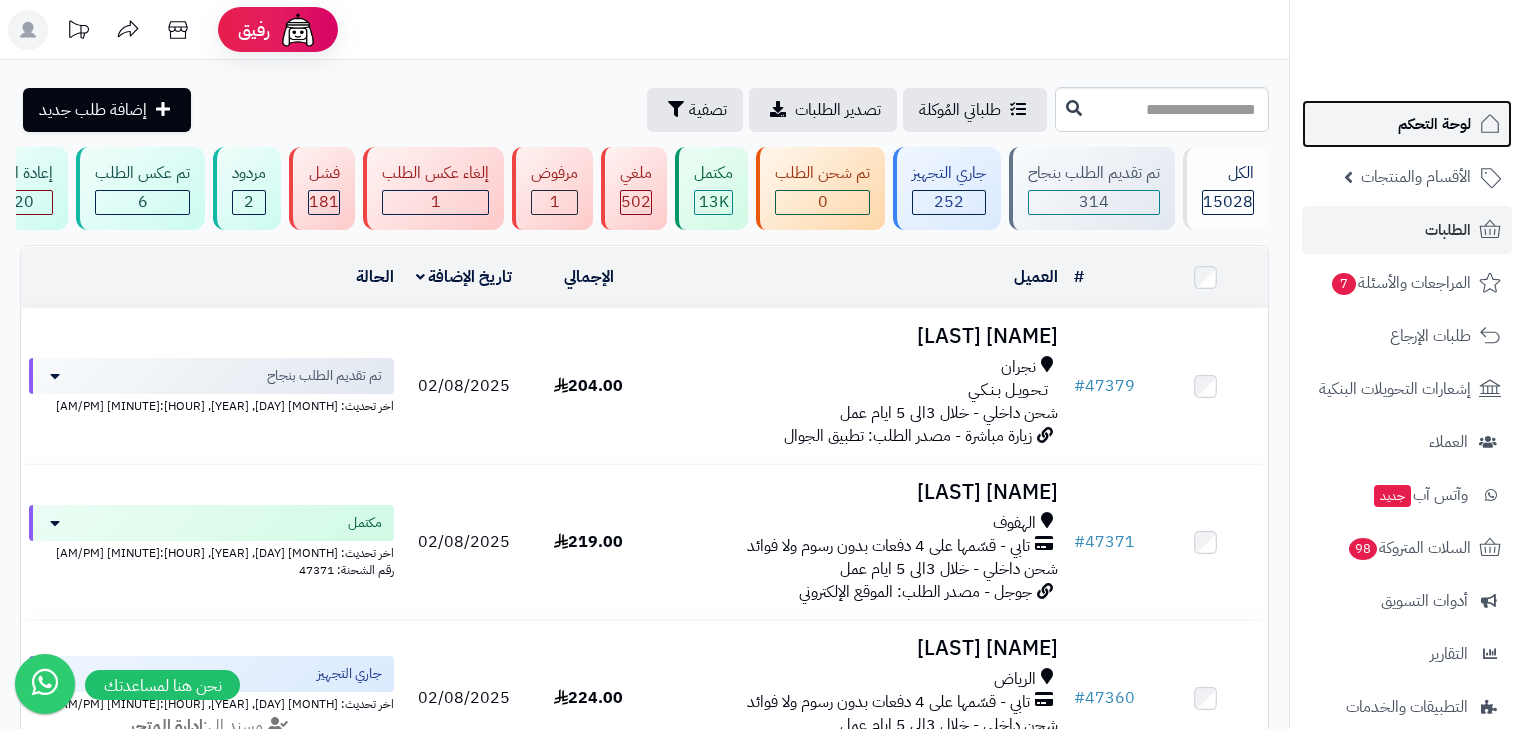 click on "لوحة التحكم" at bounding box center (1434, 124) 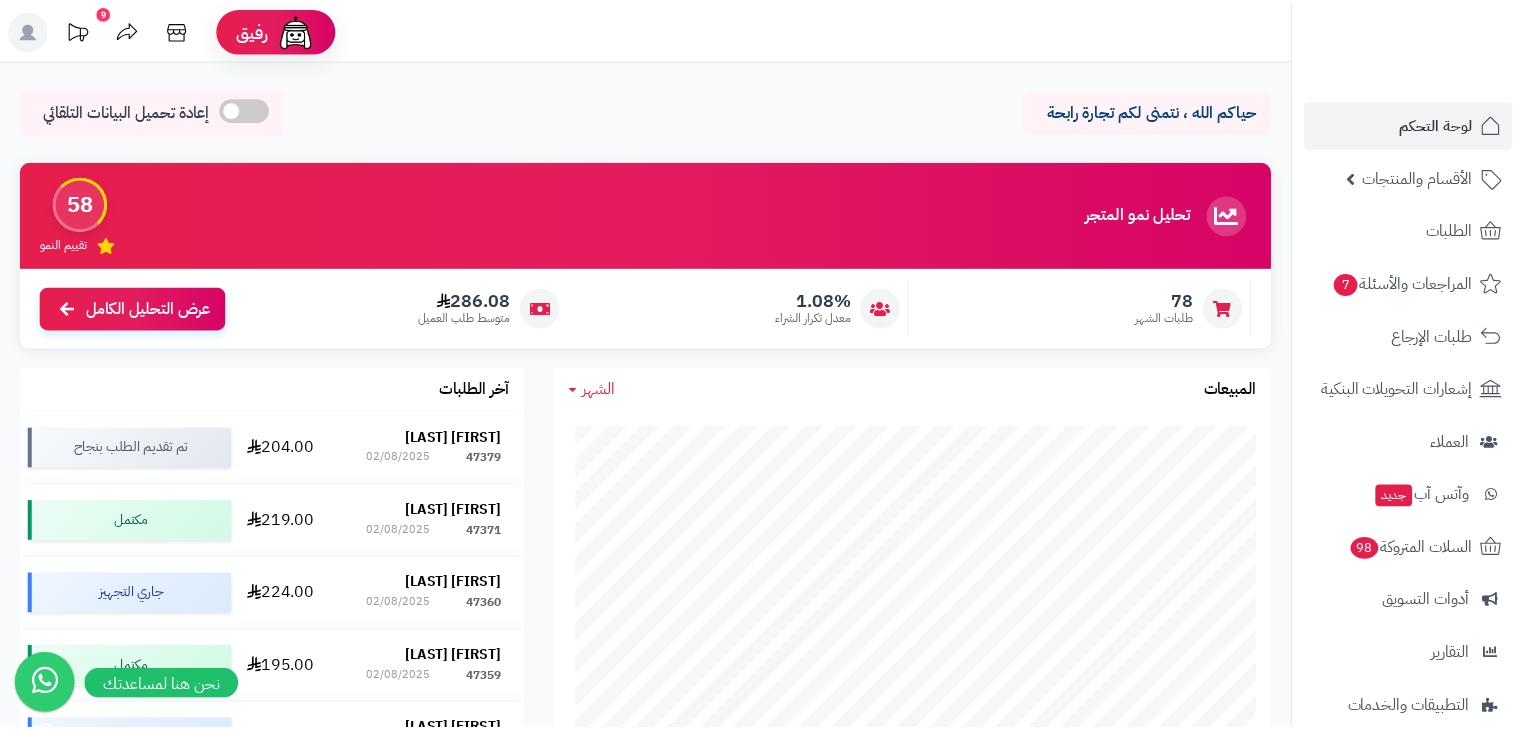 scroll, scrollTop: 0, scrollLeft: 0, axis: both 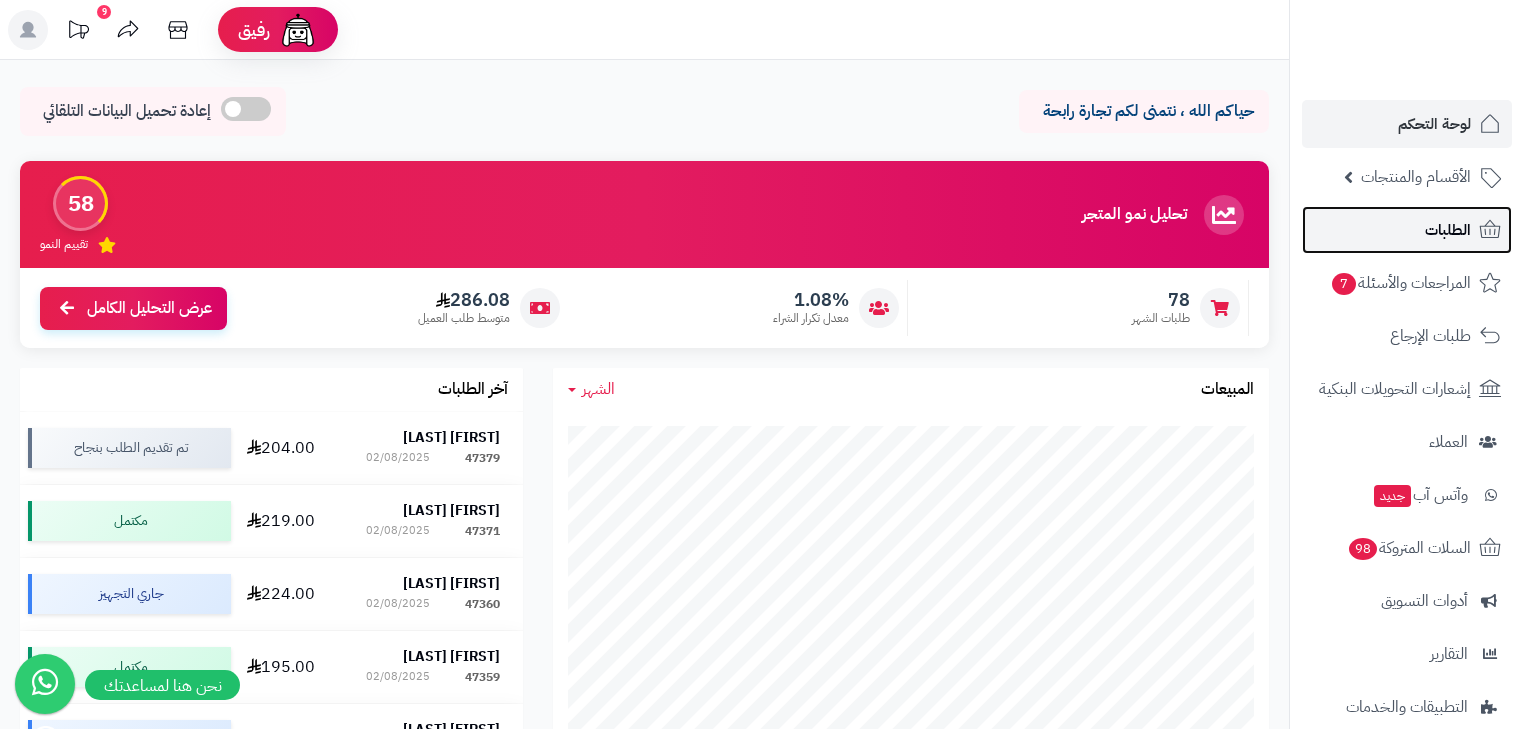 click on "الطلبات" at bounding box center [1448, 230] 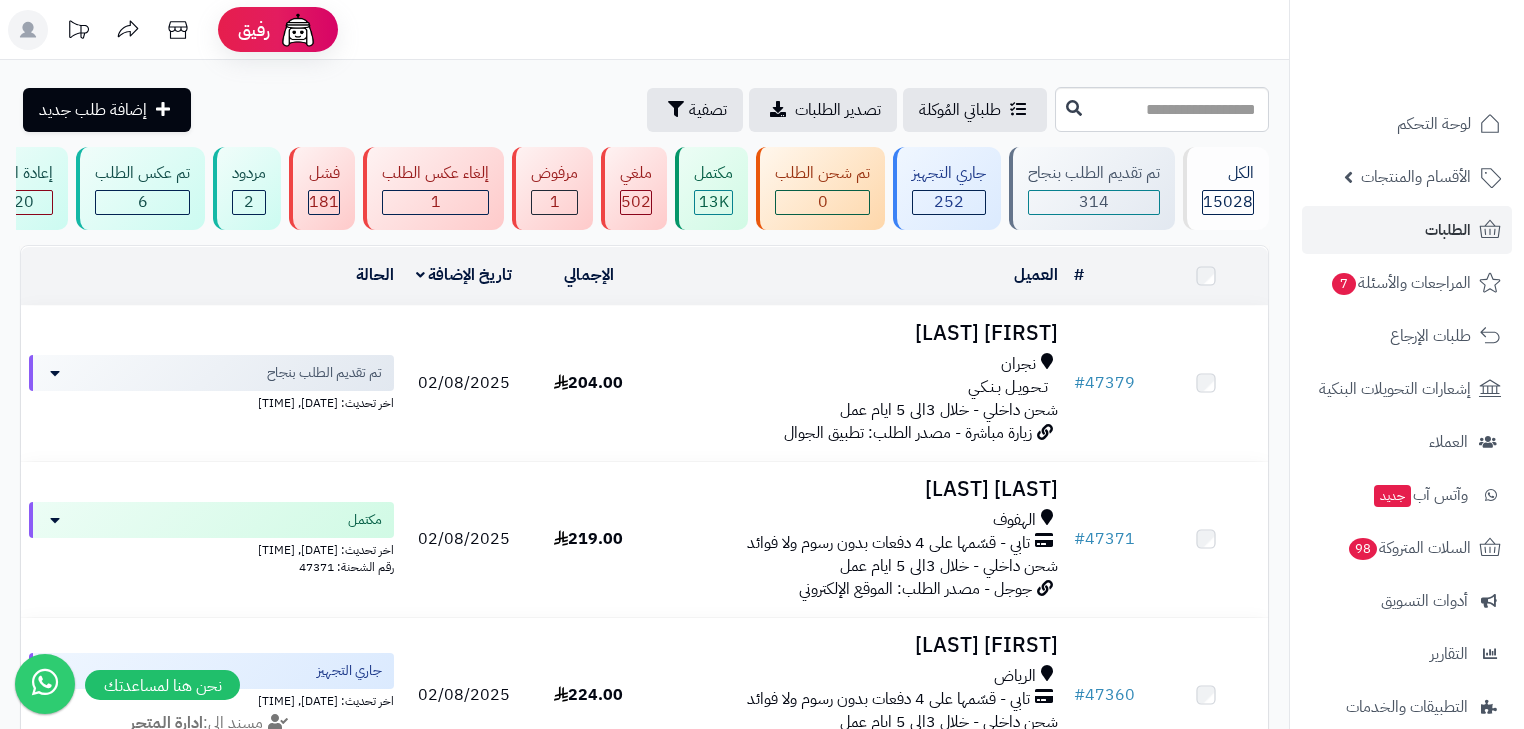 scroll, scrollTop: 0, scrollLeft: 0, axis: both 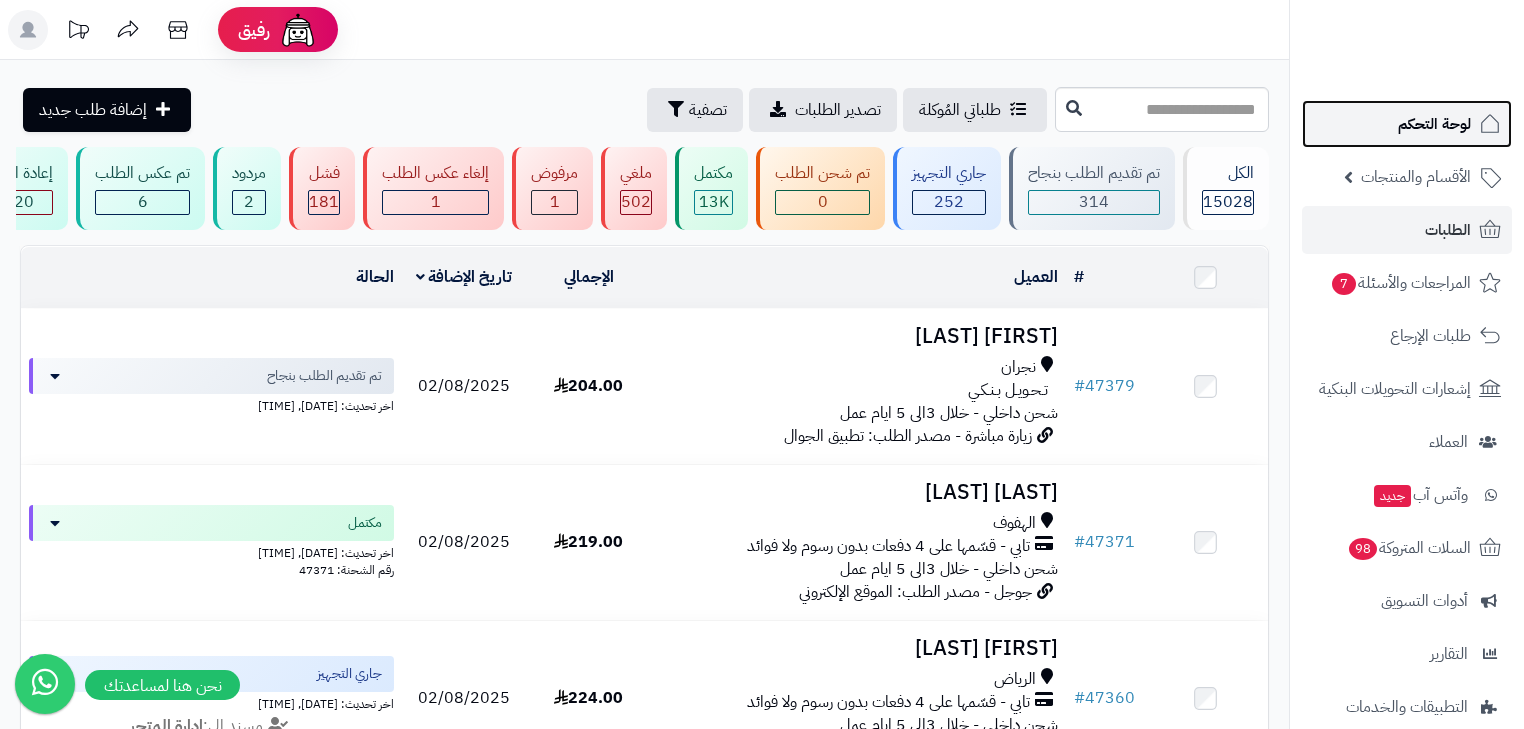 click on "لوحة التحكم" at bounding box center (1434, 124) 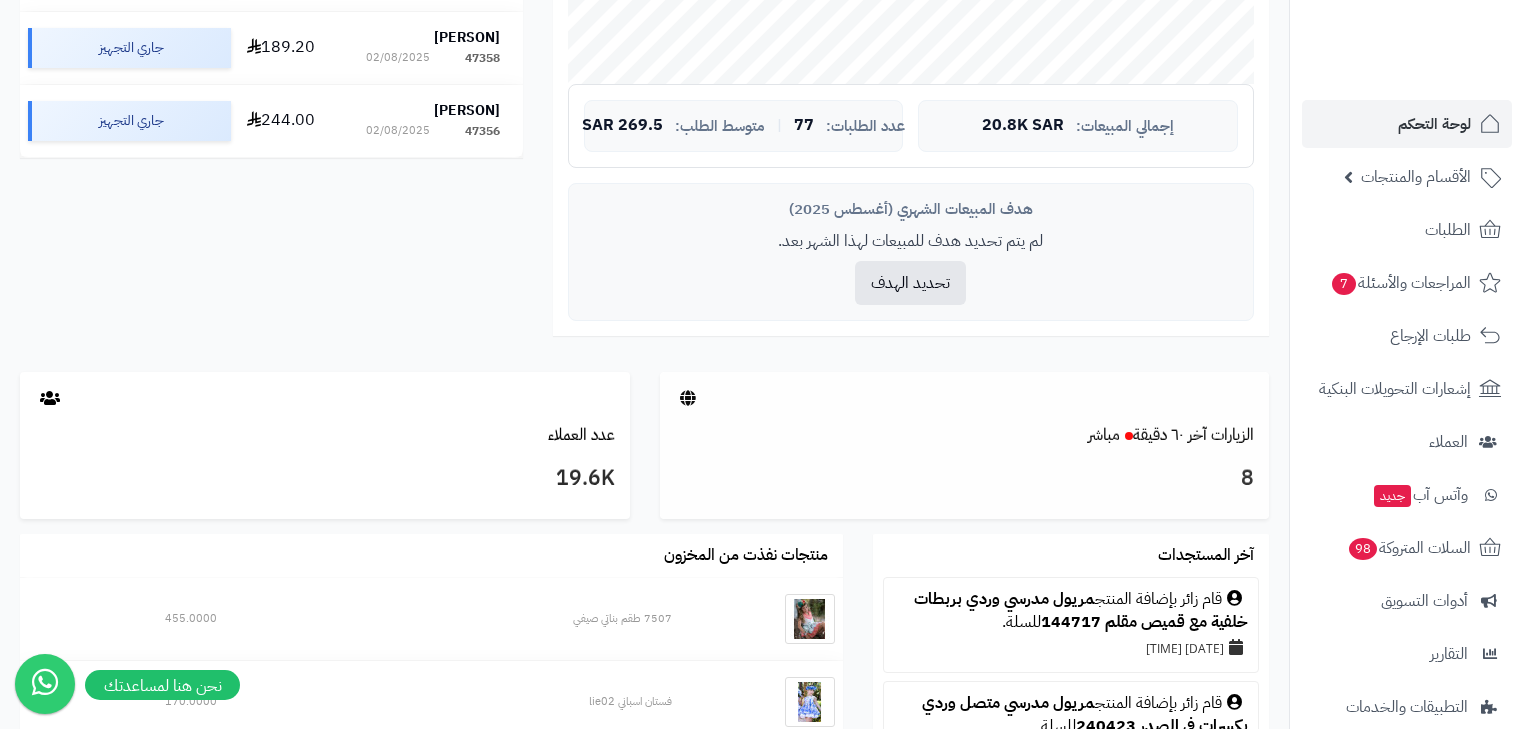 scroll, scrollTop: 720, scrollLeft: 0, axis: vertical 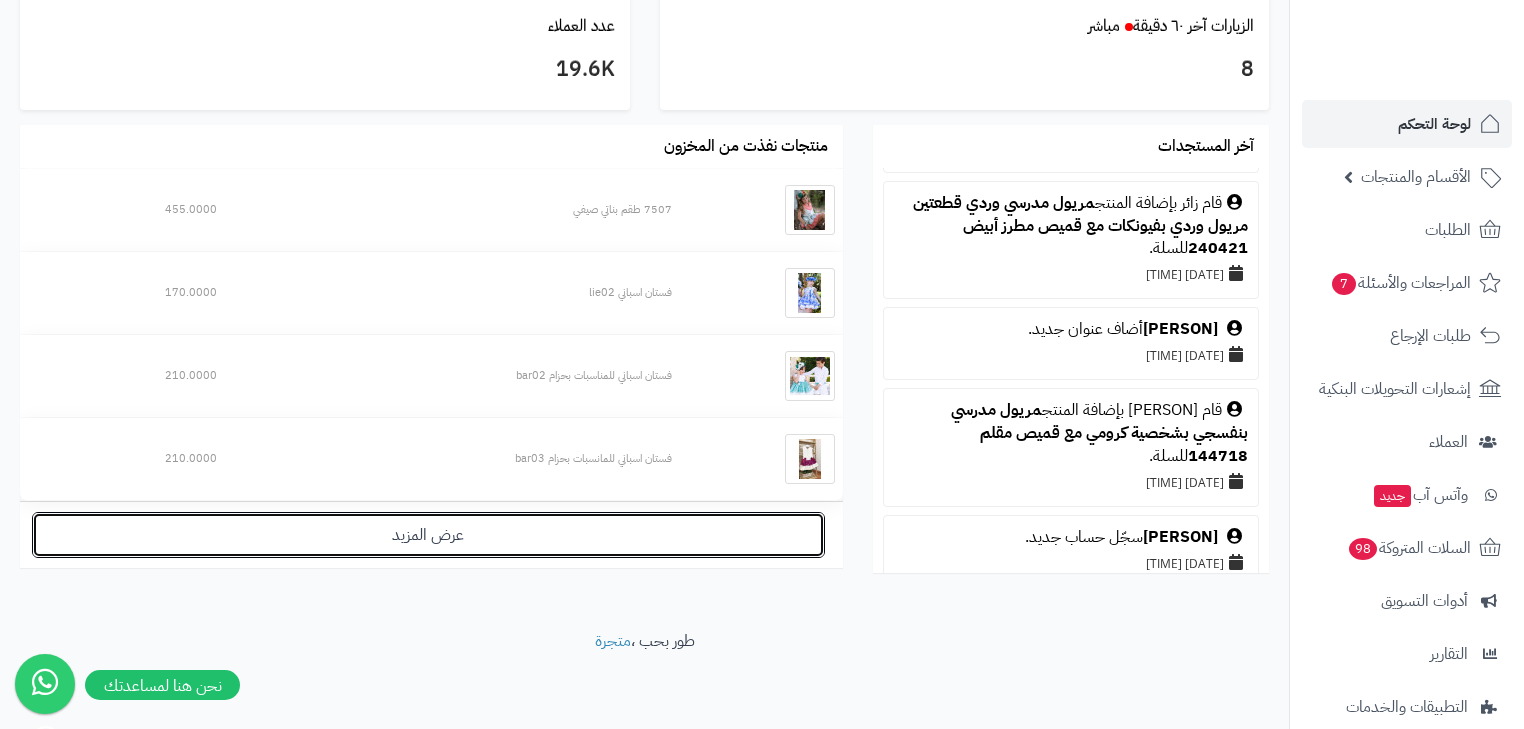 click on "عرض المزيد" at bounding box center [428, 535] 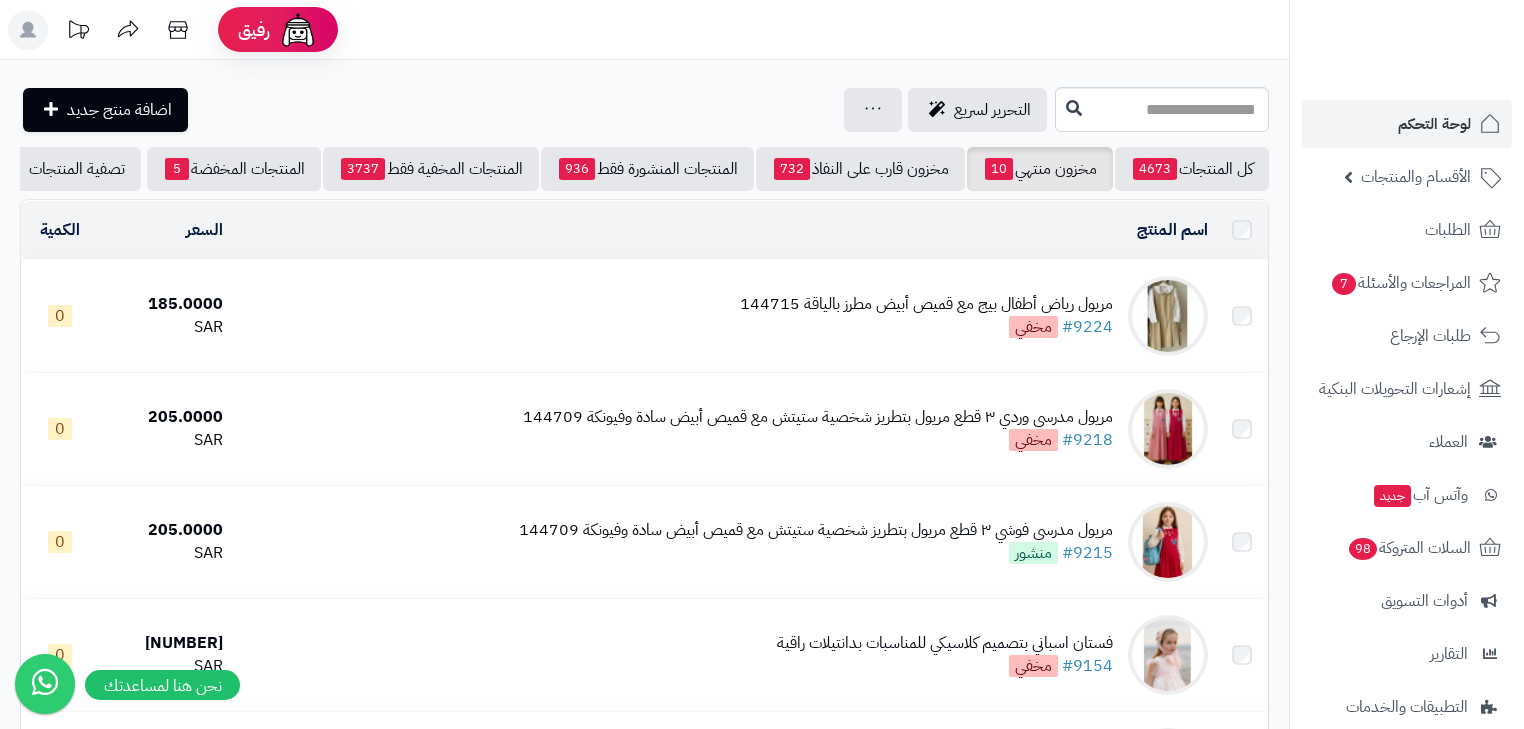 scroll, scrollTop: 0, scrollLeft: 0, axis: both 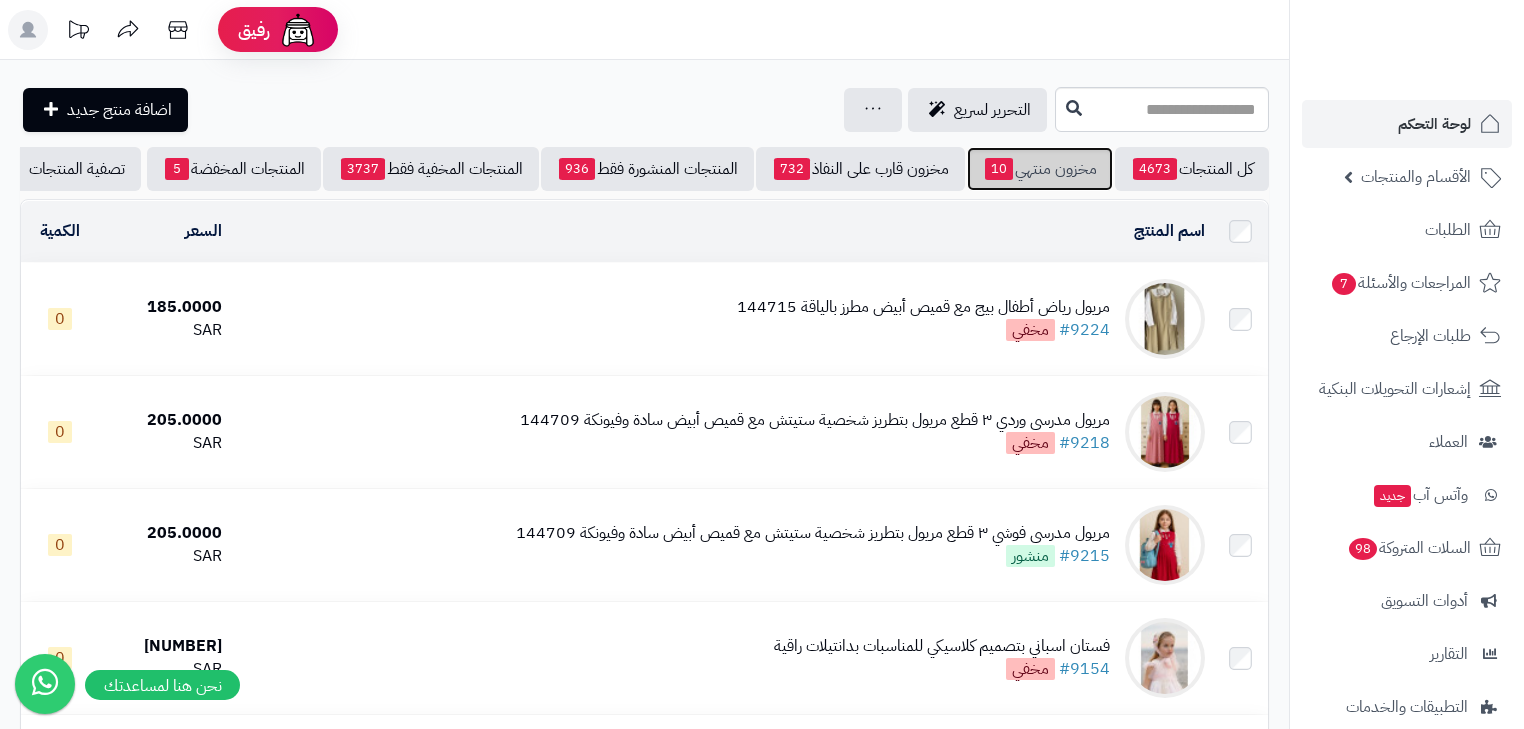 click on "مخزون منتهي
10" at bounding box center [1040, 169] 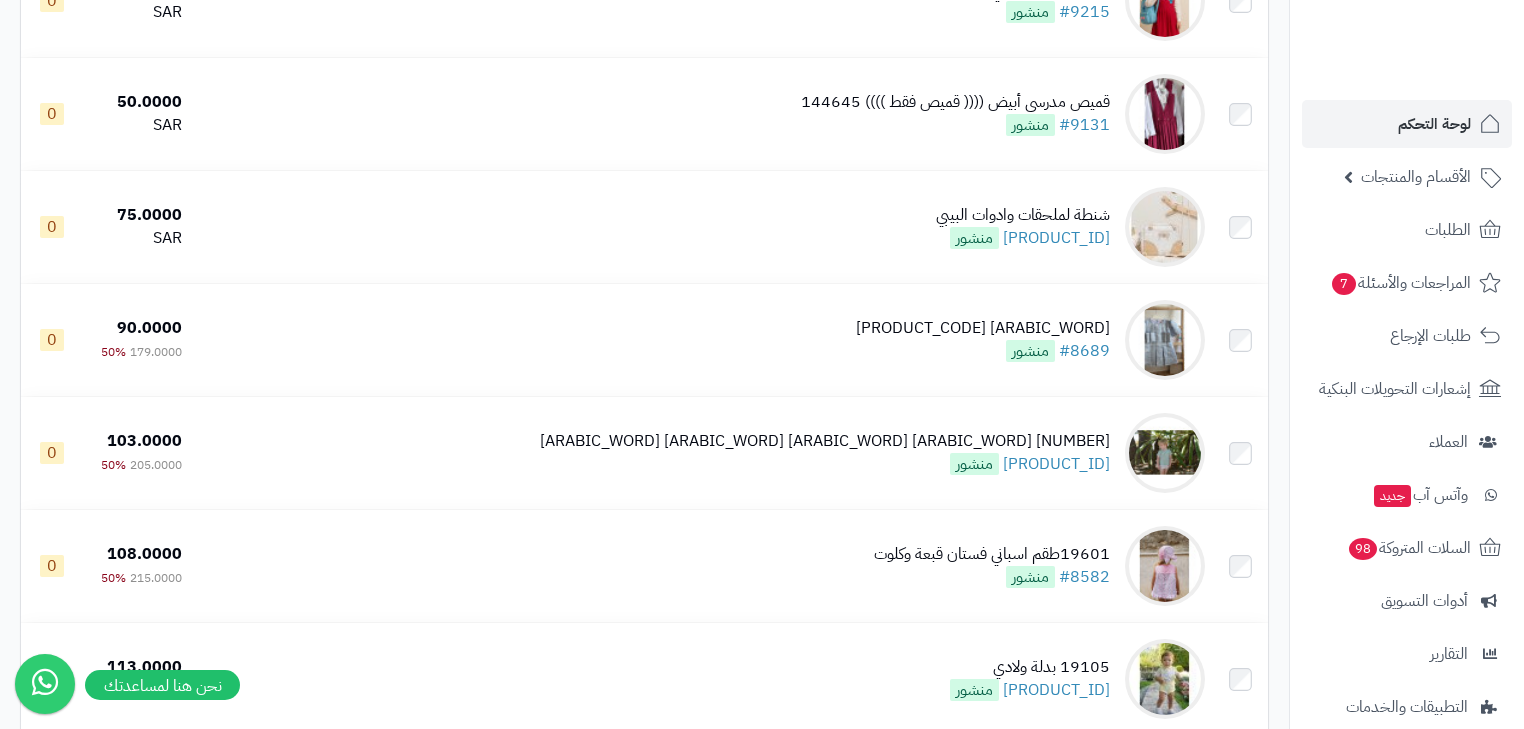 scroll, scrollTop: 0, scrollLeft: 0, axis: both 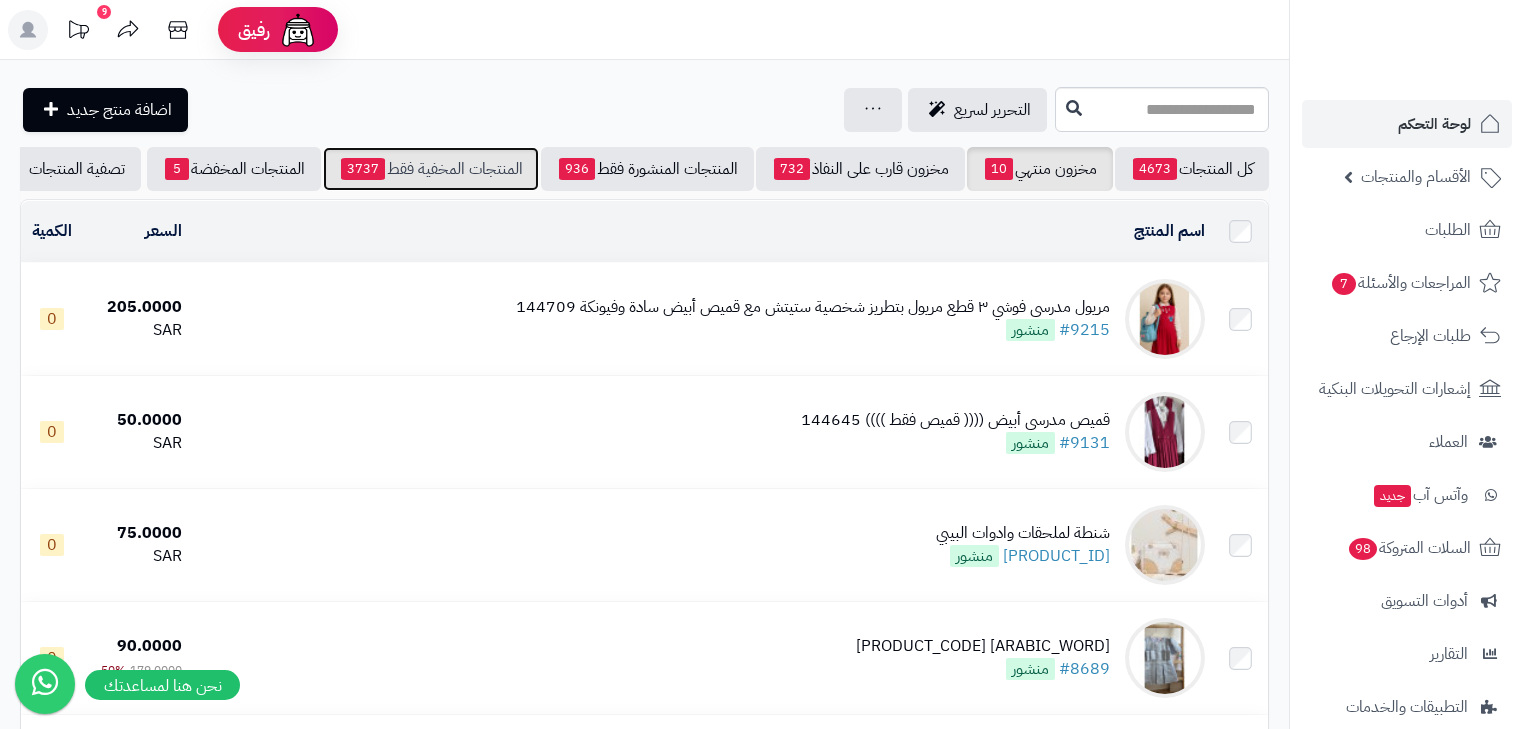 click on "المنتجات المخفية فقط
3737" at bounding box center (431, 169) 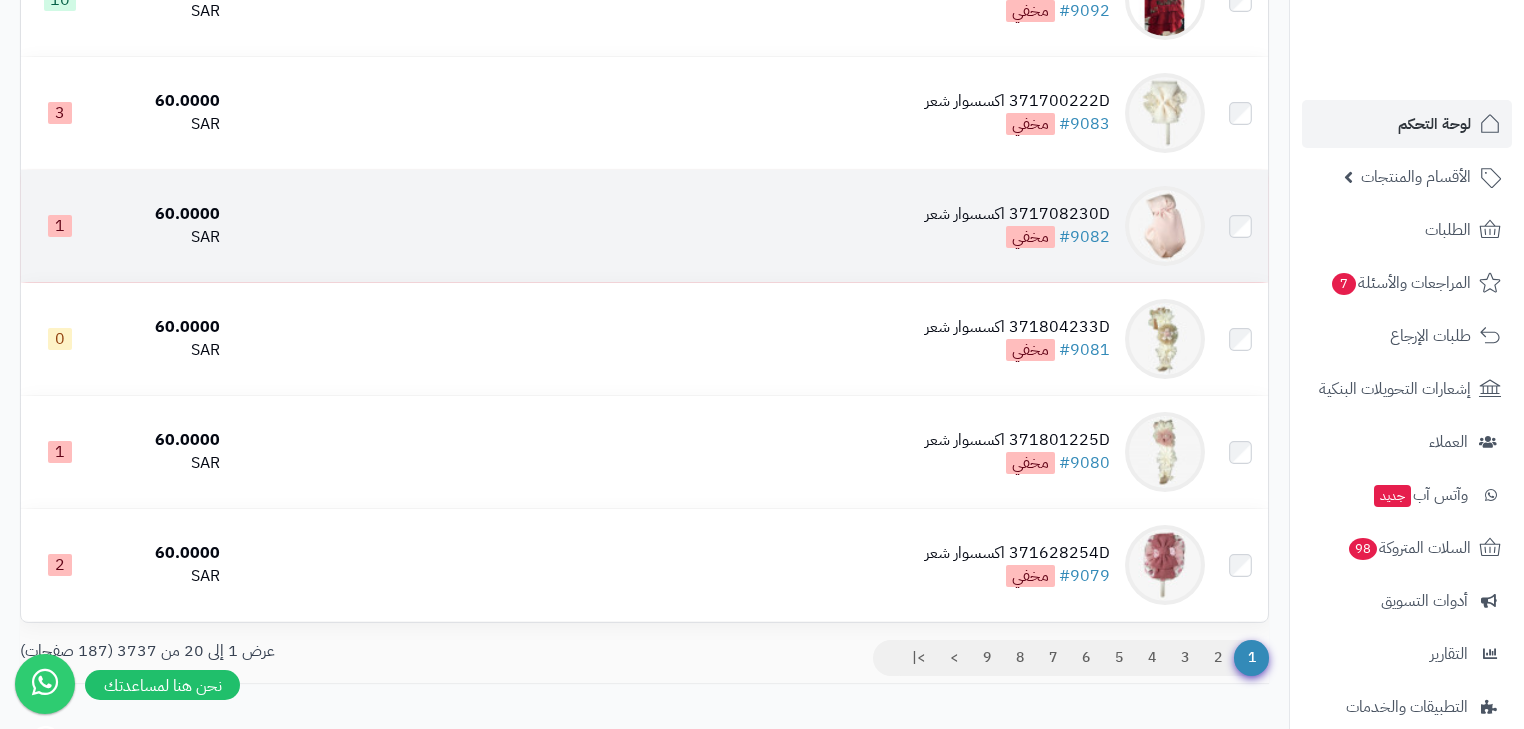 scroll, scrollTop: 2033, scrollLeft: 0, axis: vertical 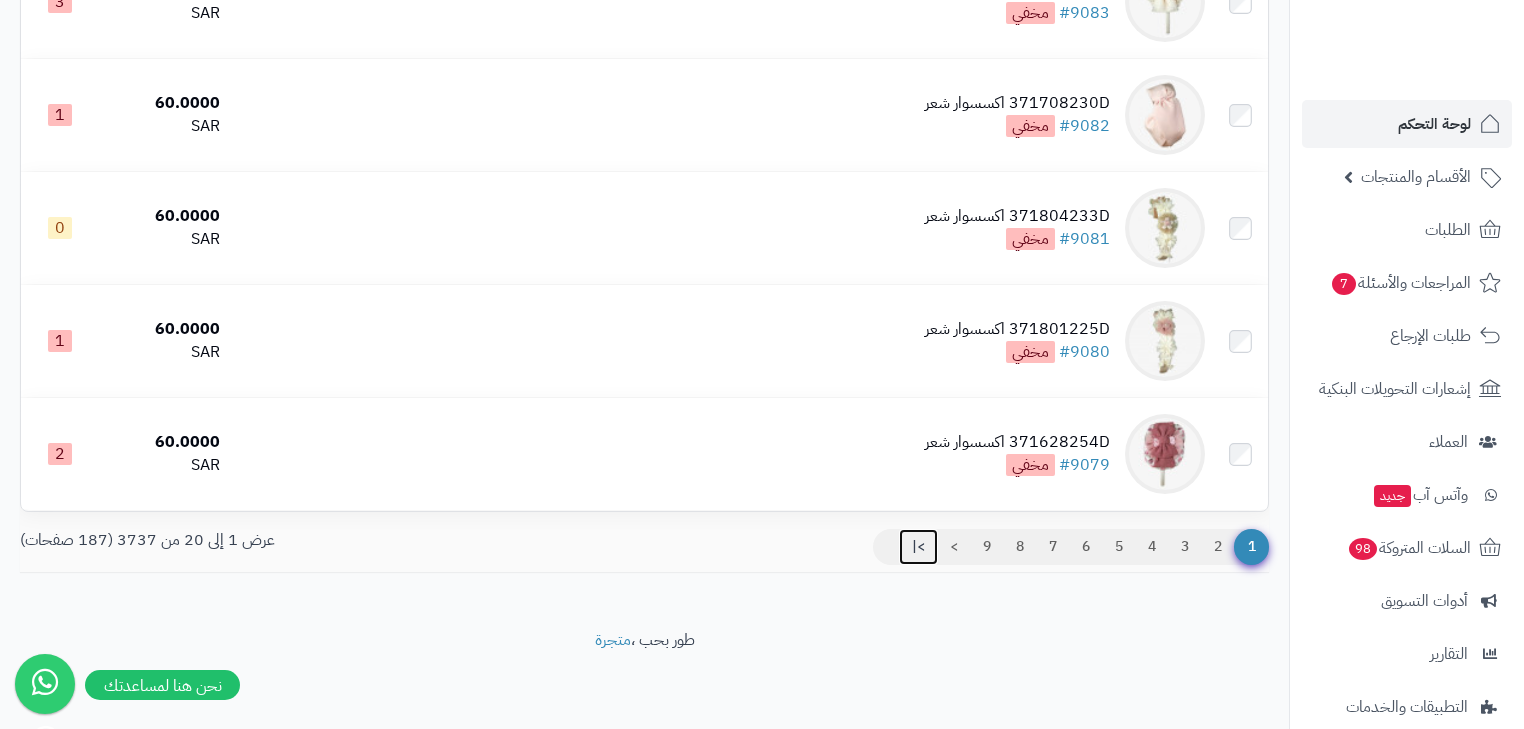click on ">|" at bounding box center [918, 547] 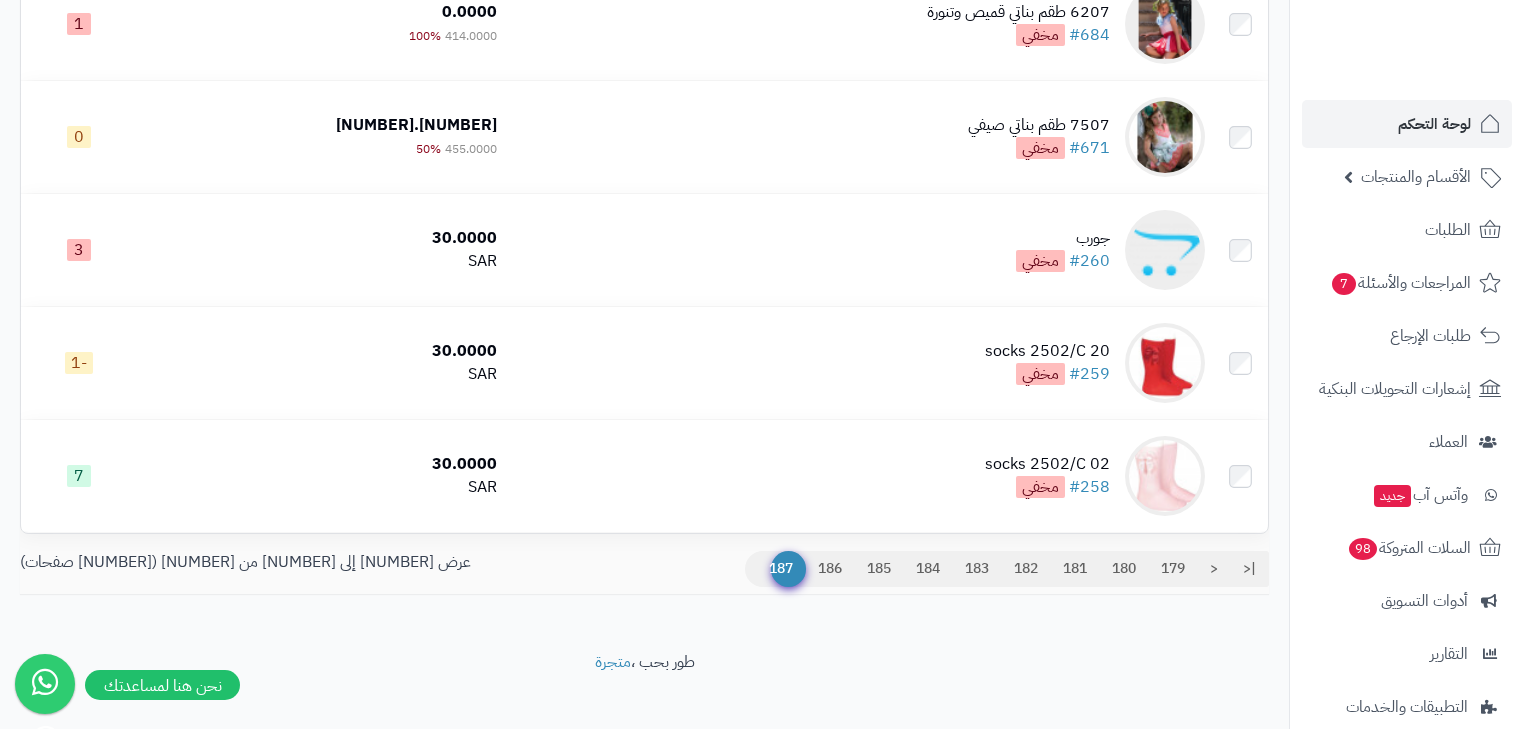scroll, scrollTop: 1692, scrollLeft: 0, axis: vertical 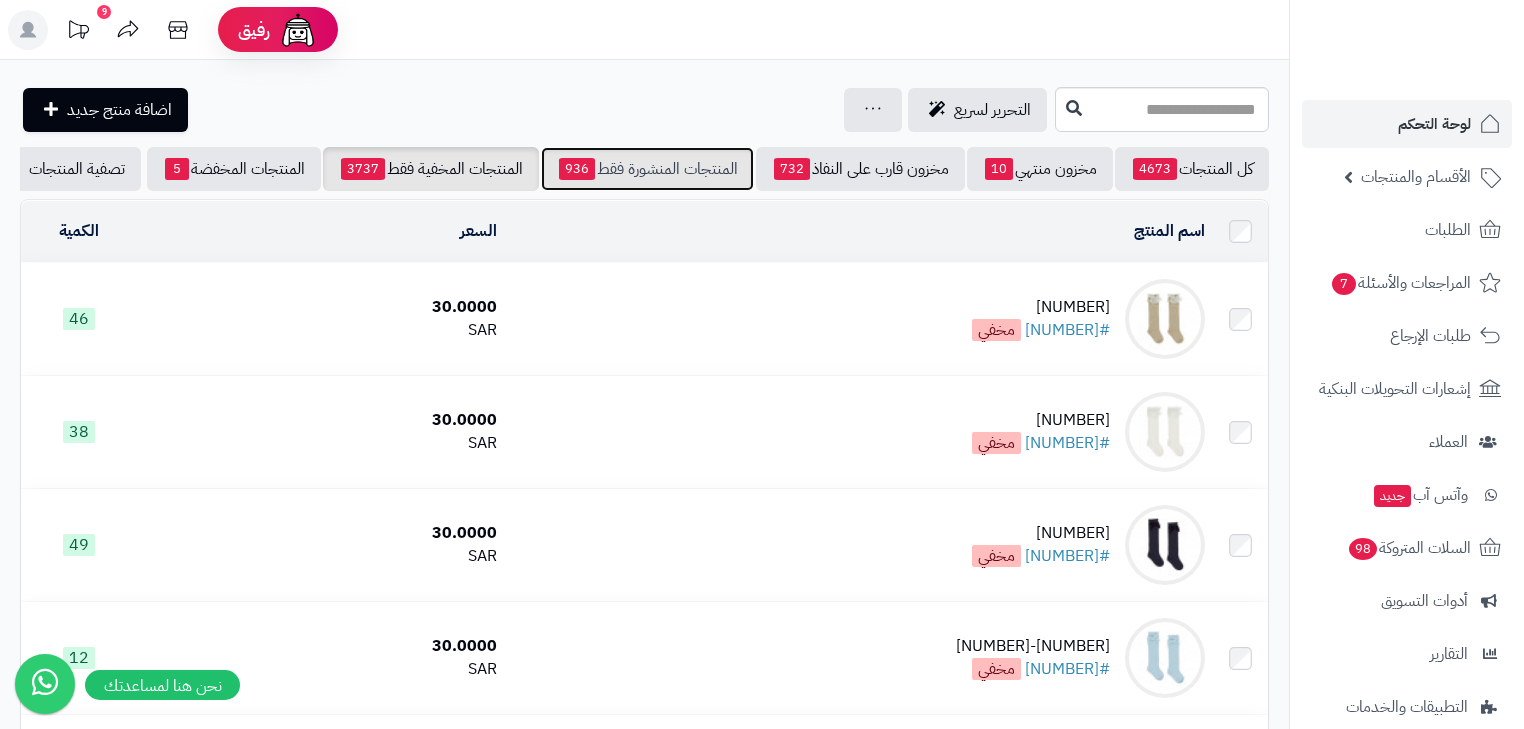 click on "المنتجات المنشورة فقط
936" at bounding box center (647, 169) 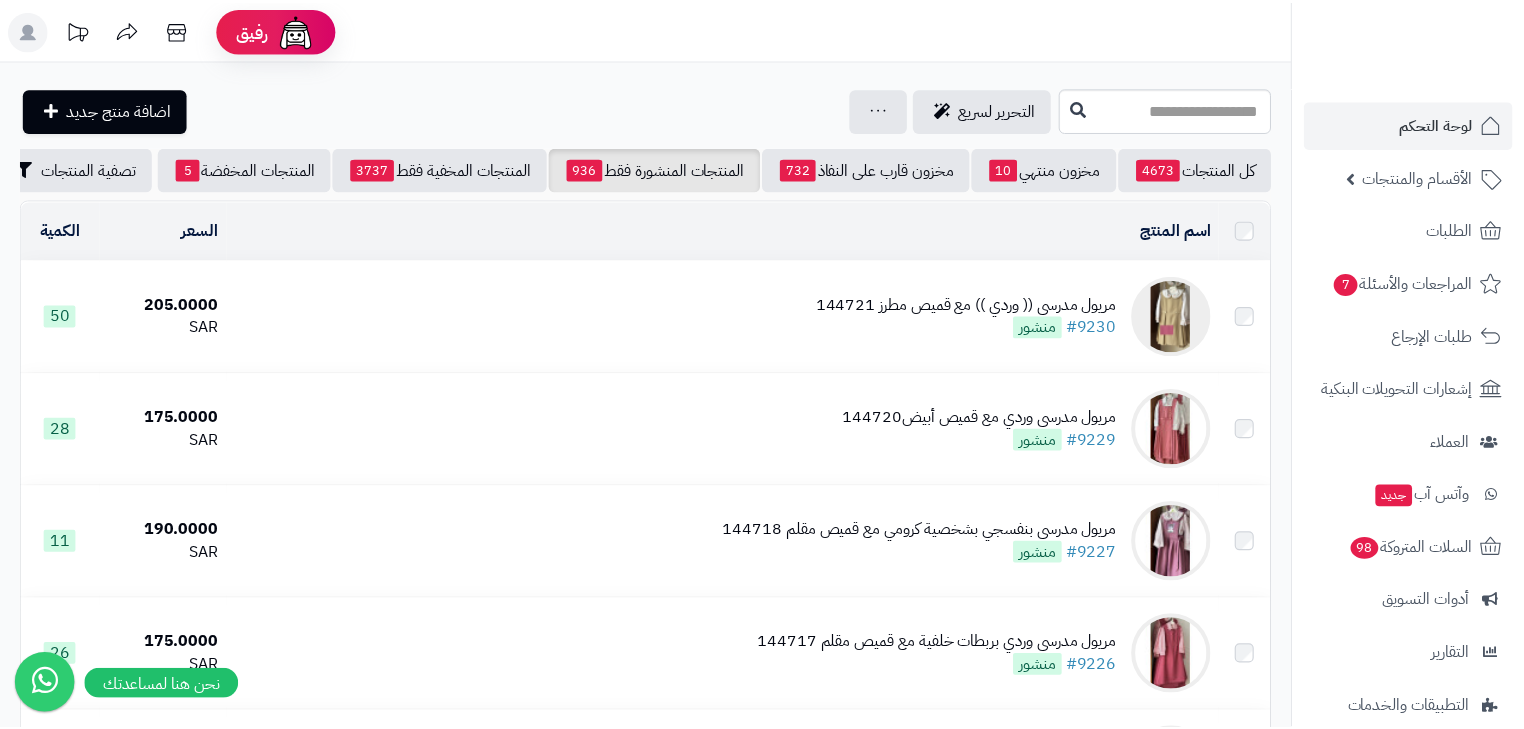 scroll, scrollTop: 0, scrollLeft: 0, axis: both 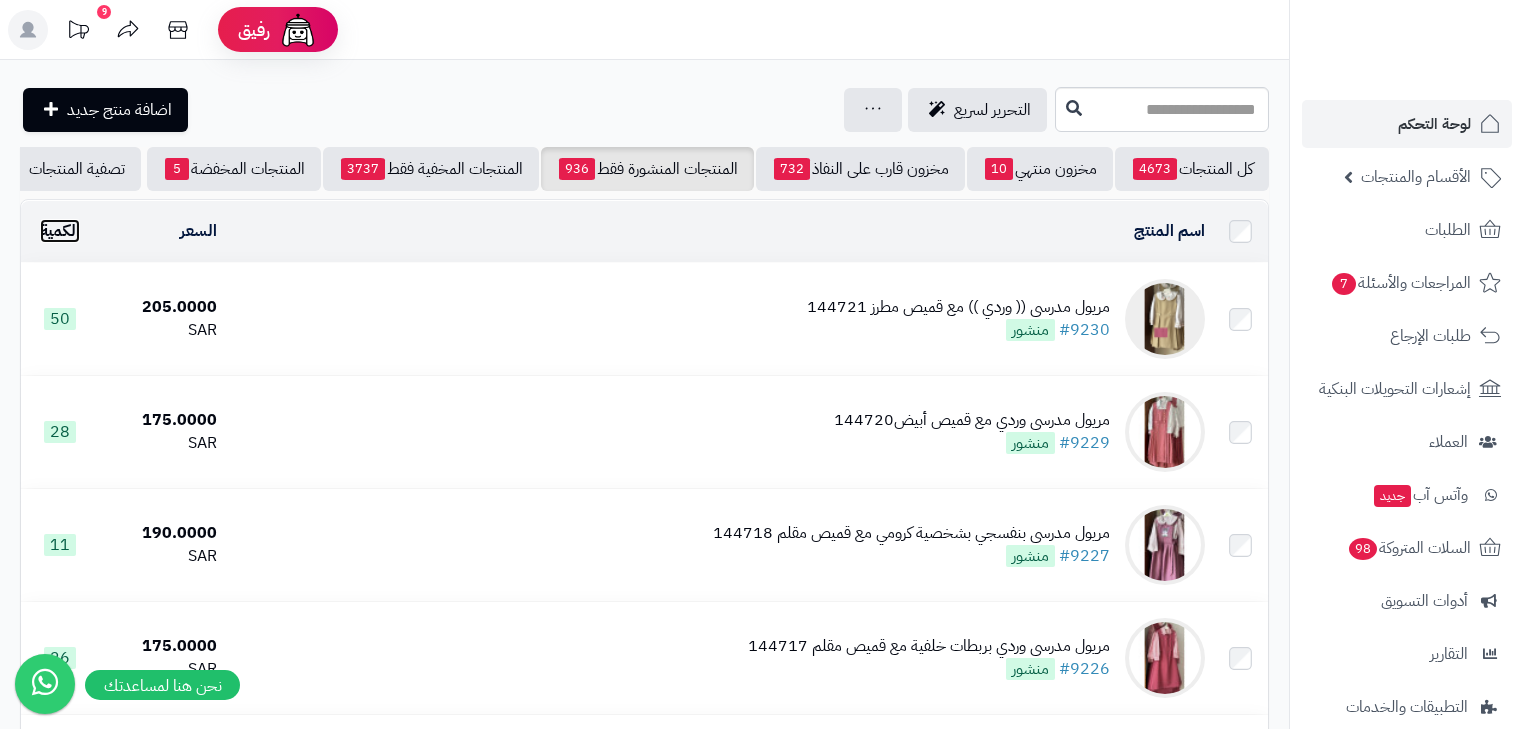 click on "الكمية" at bounding box center (60, 231) 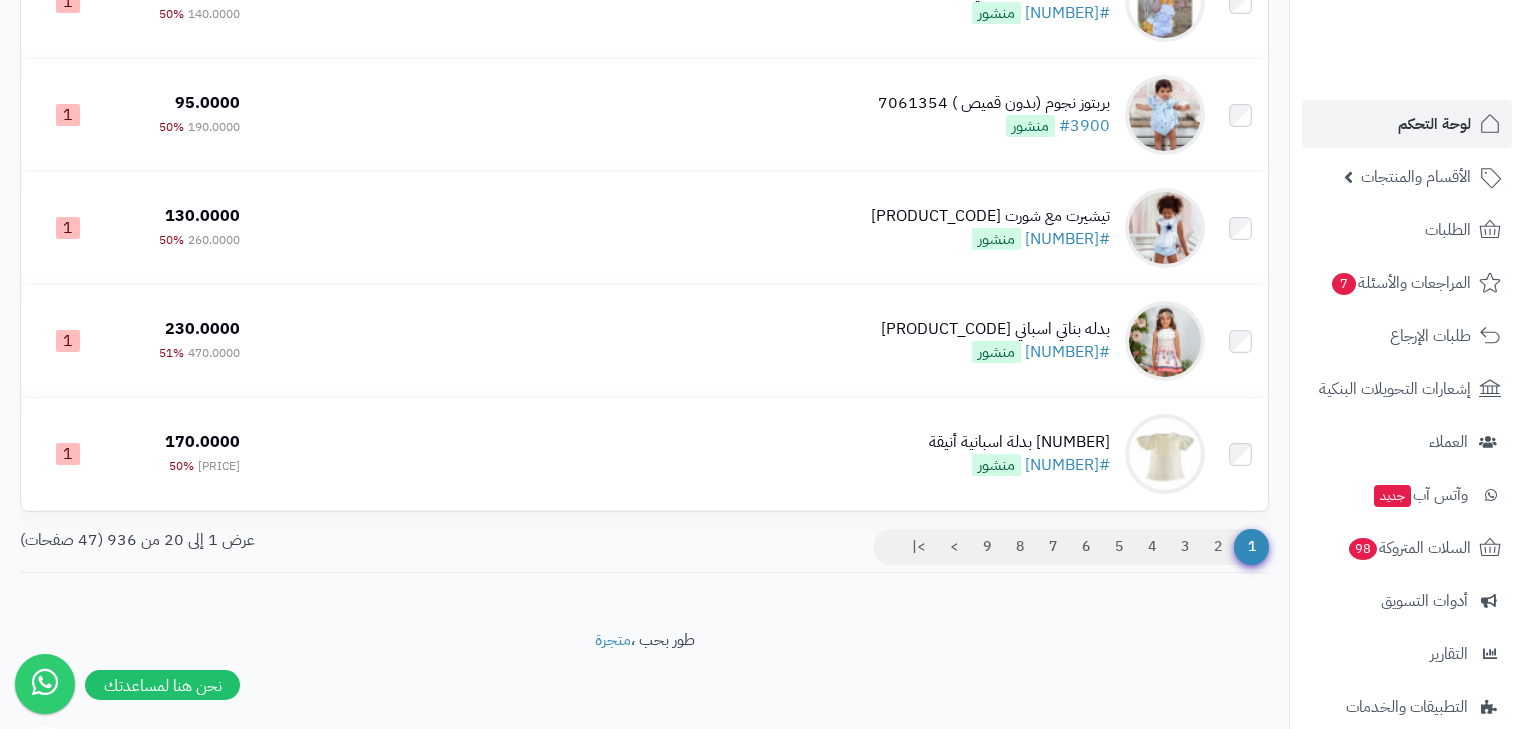 scroll, scrollTop: 2033, scrollLeft: 0, axis: vertical 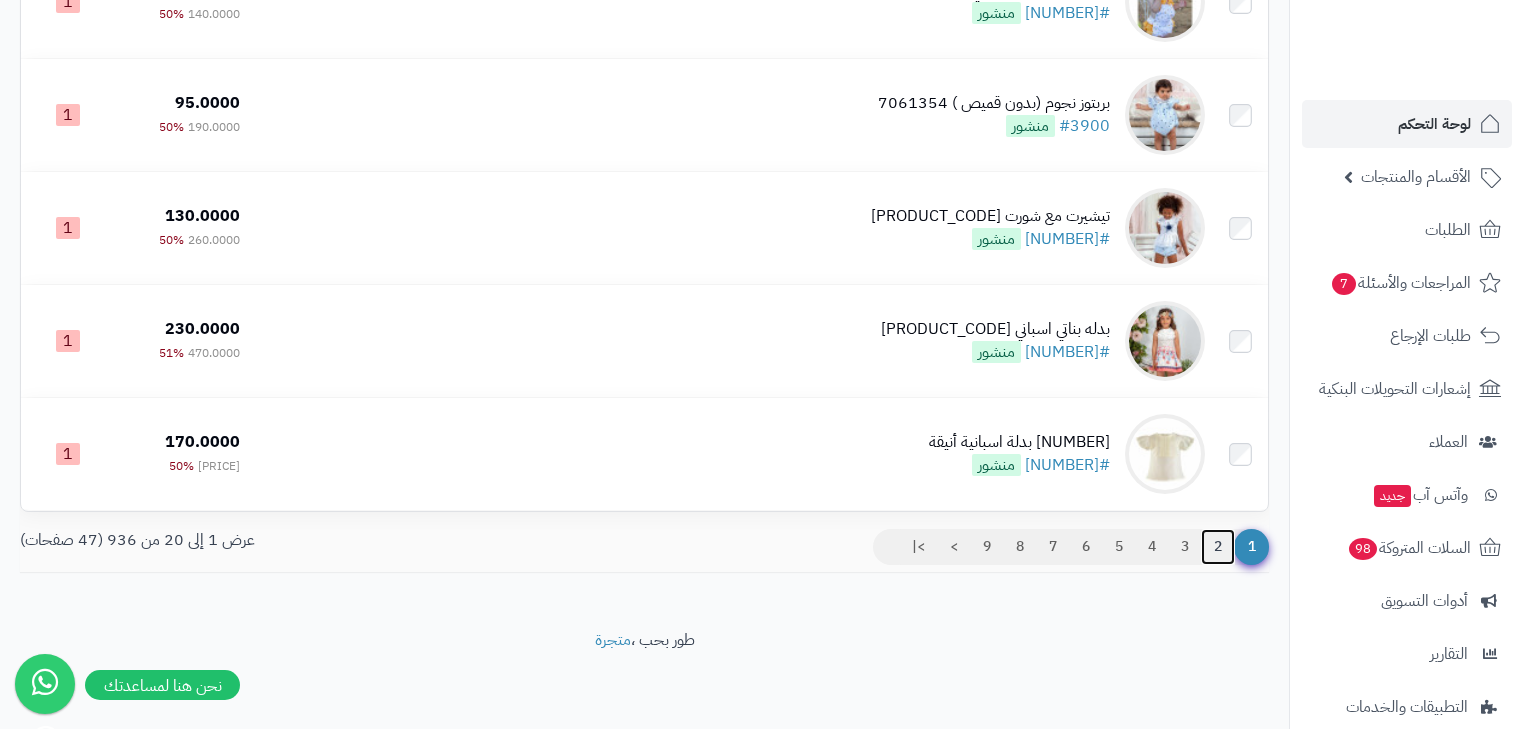 click on "2" at bounding box center (1218, 547) 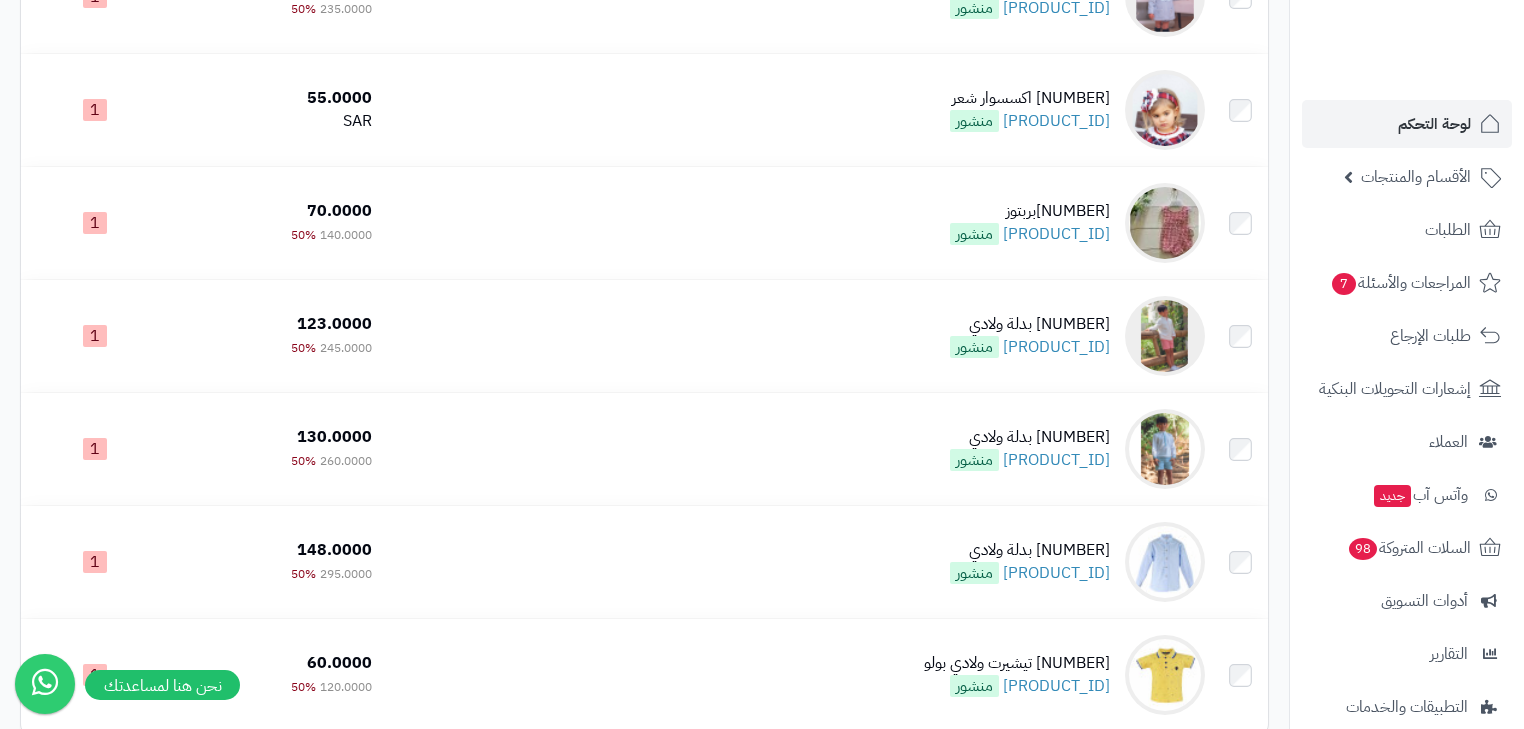 scroll, scrollTop: 2033, scrollLeft: 0, axis: vertical 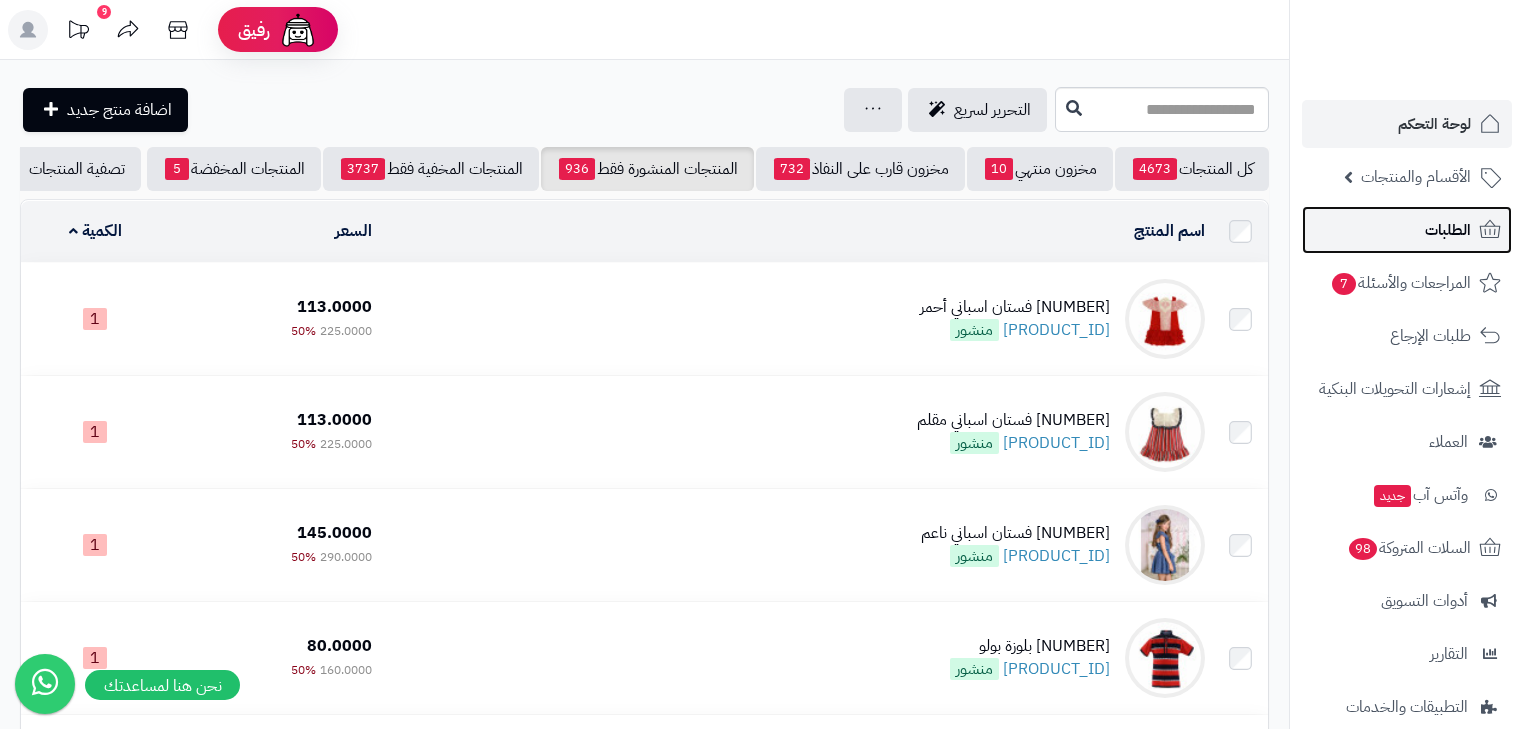 click on "الطلبات" at bounding box center (1407, 230) 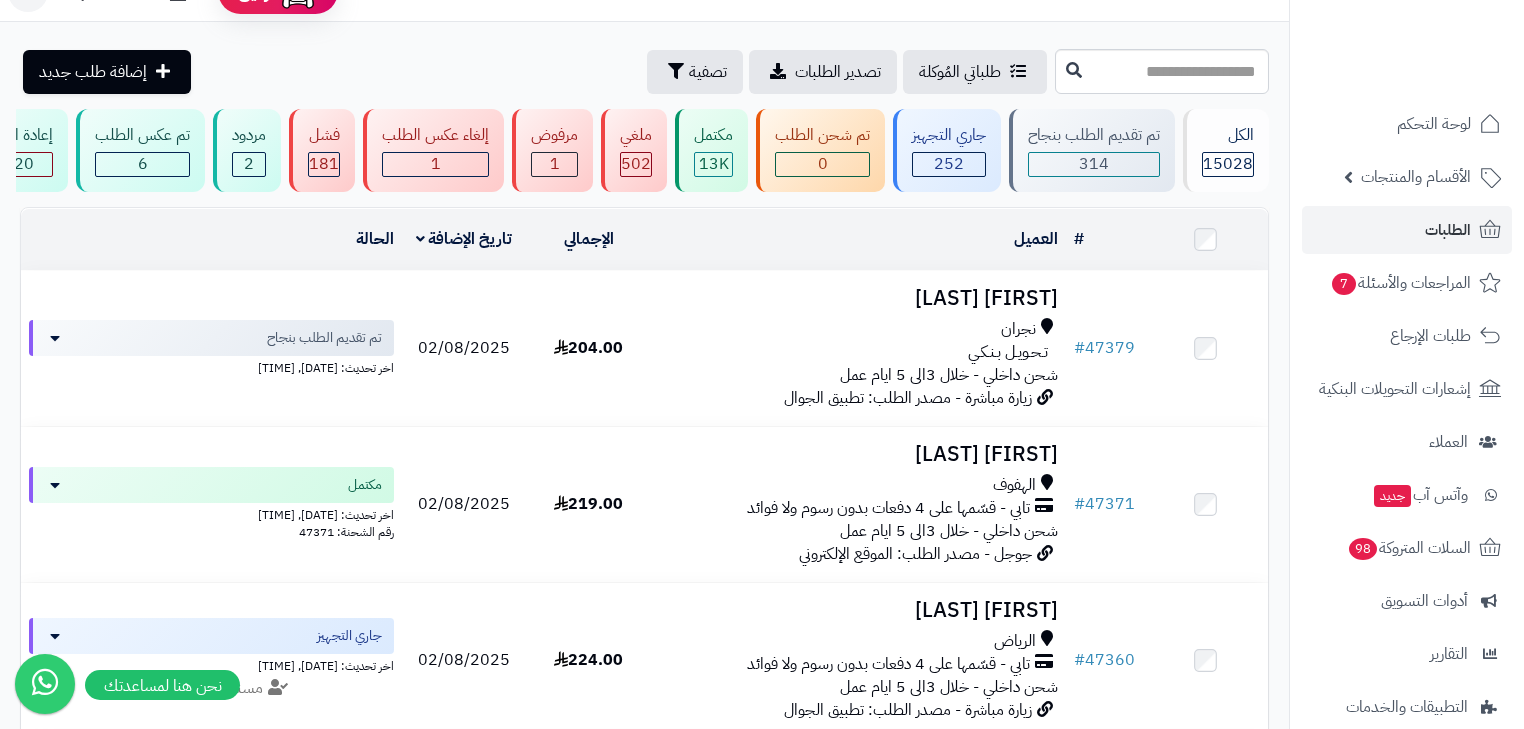 scroll, scrollTop: 0, scrollLeft: 0, axis: both 